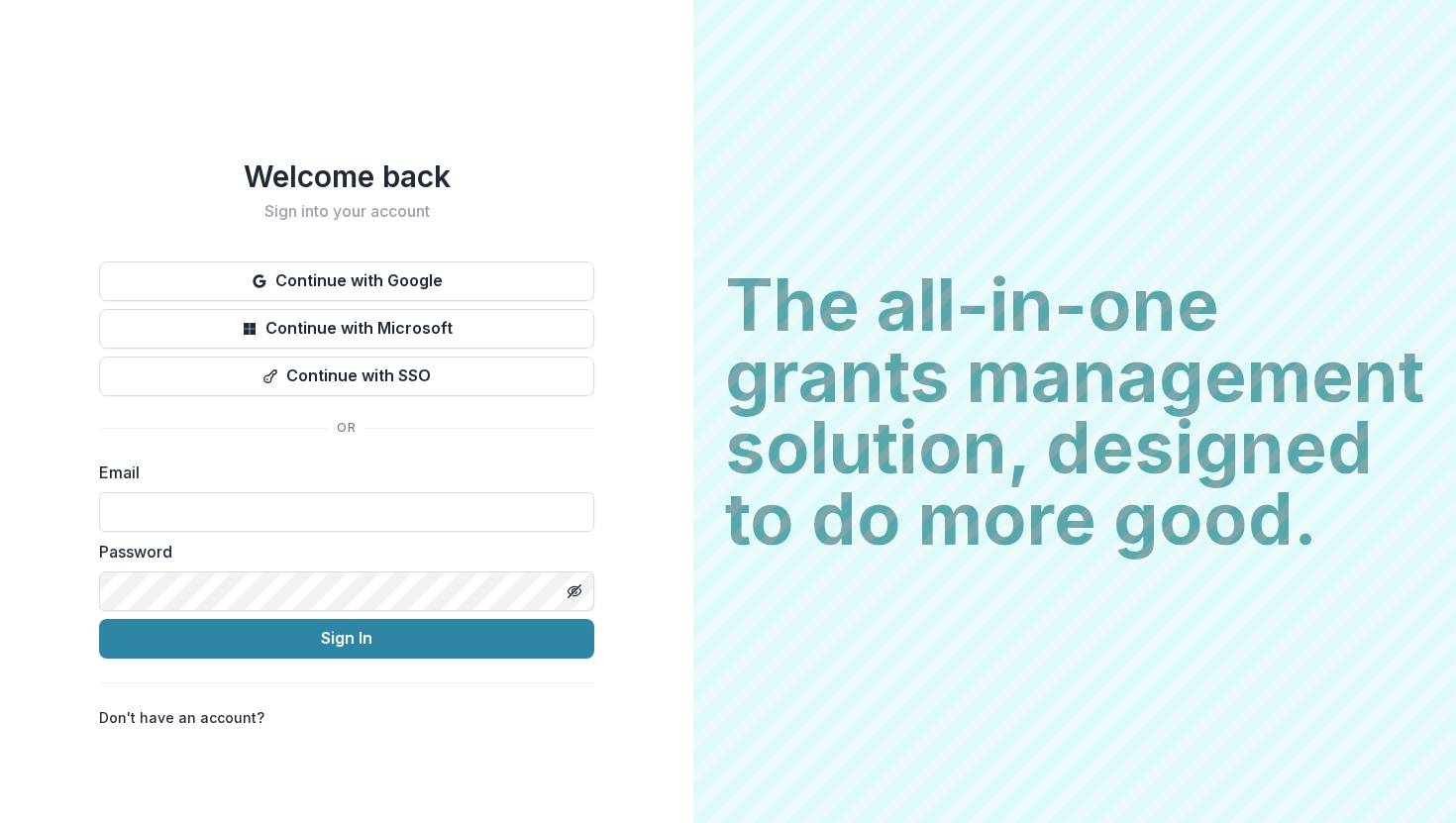 scroll, scrollTop: 0, scrollLeft: 0, axis: both 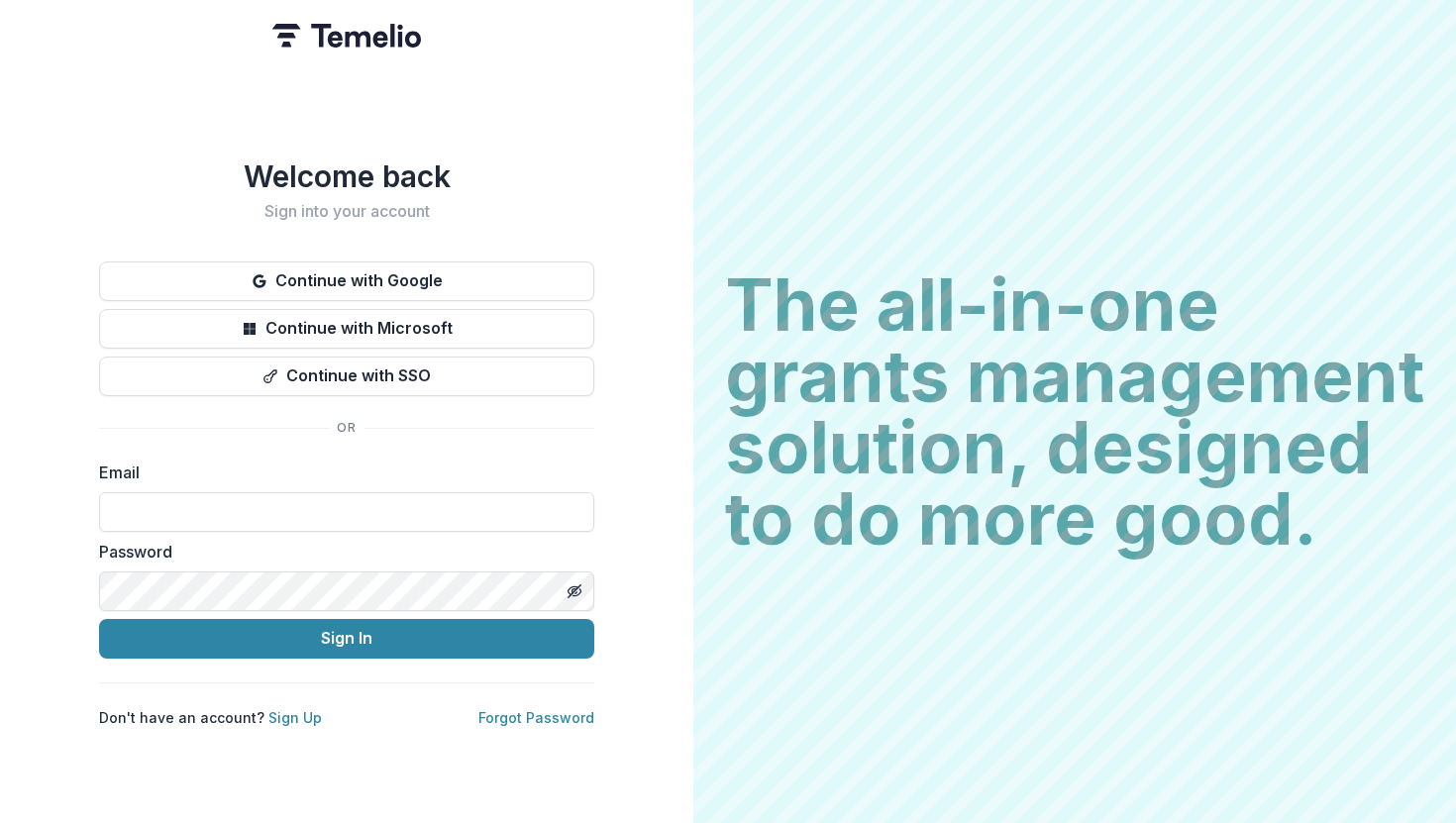click on "Email Password Sign In" at bounding box center [347, 560] 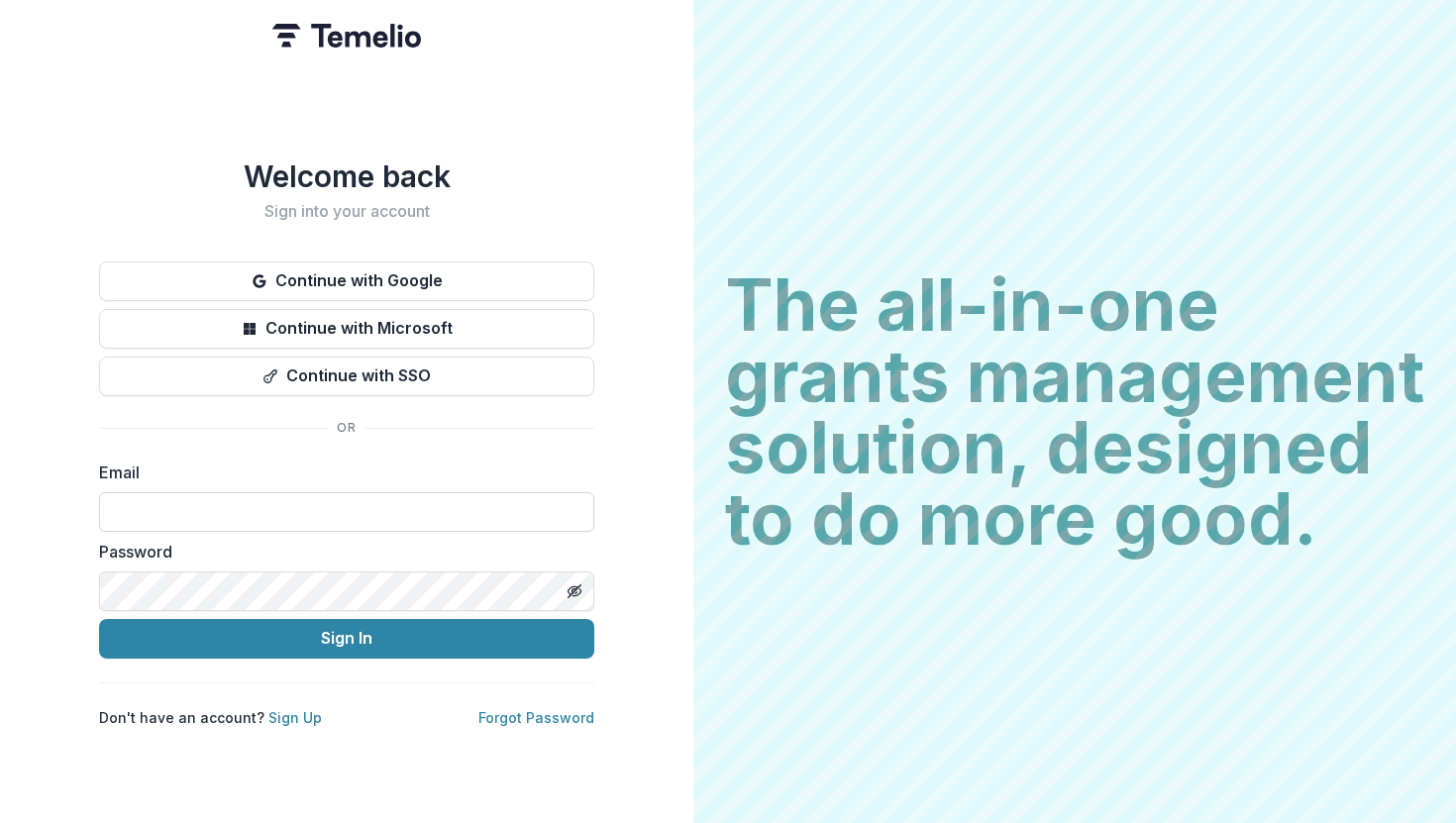 click at bounding box center (347, 512) 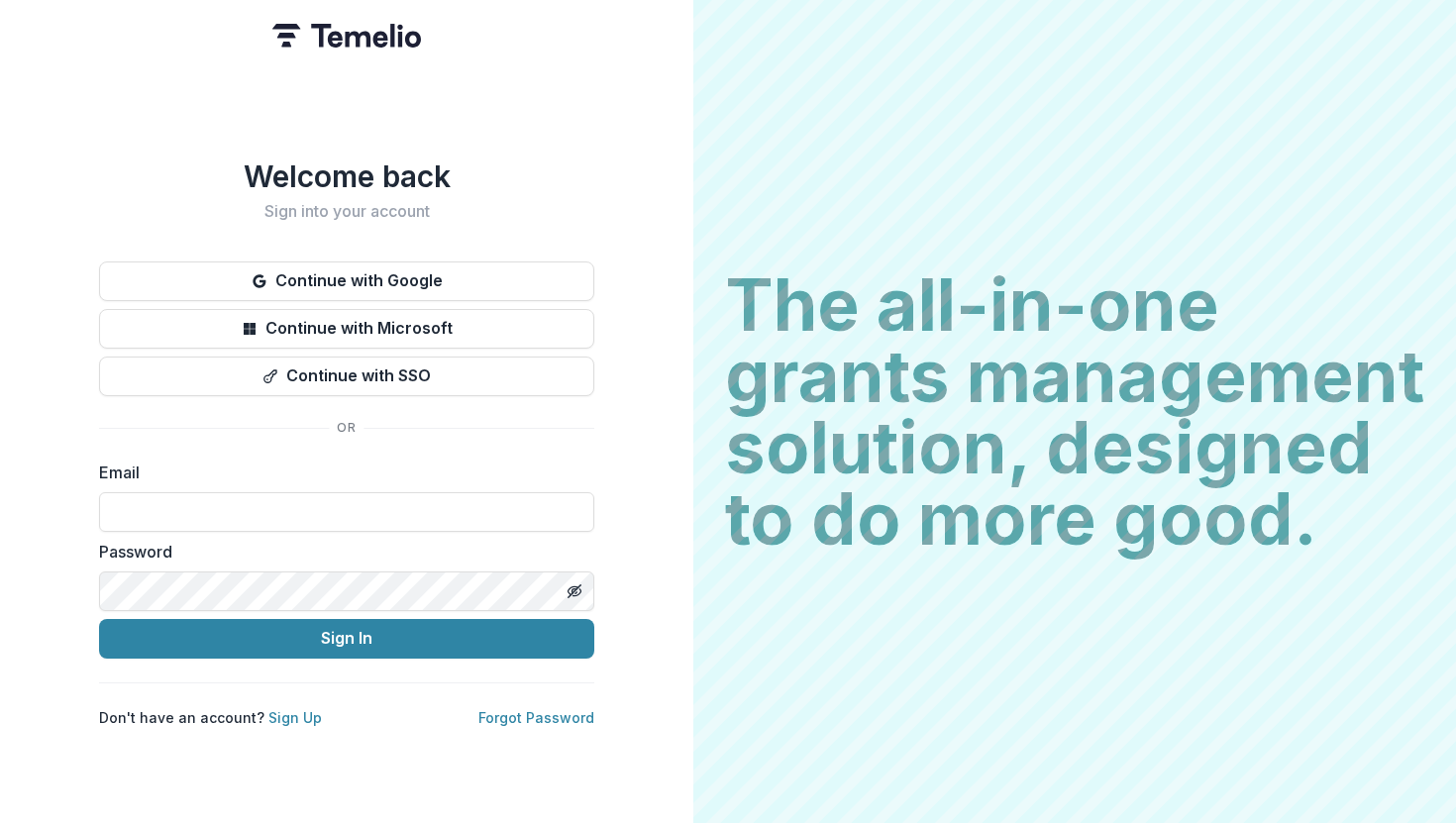 type on "**********" 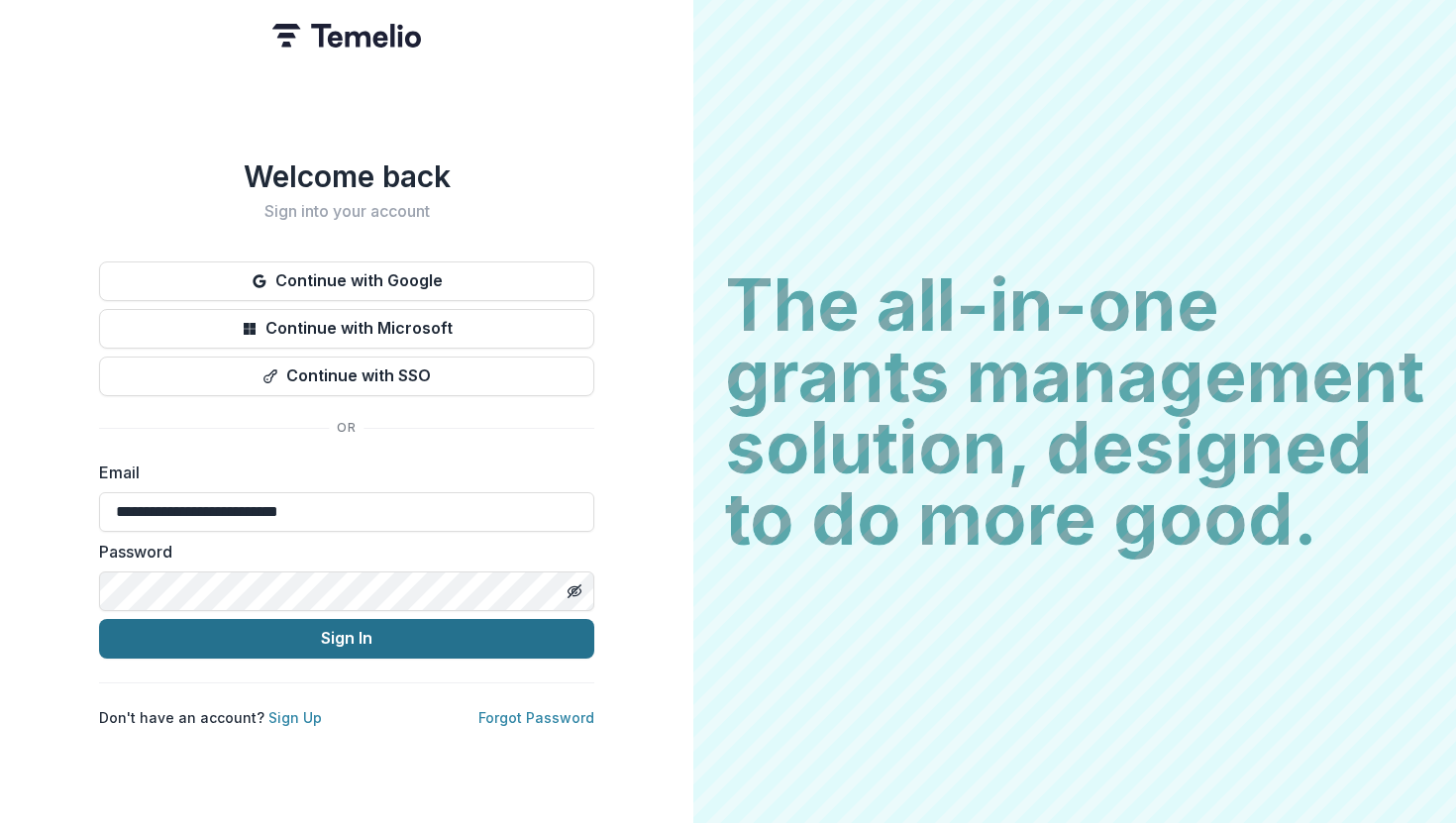 click on "Sign In" at bounding box center (347, 639) 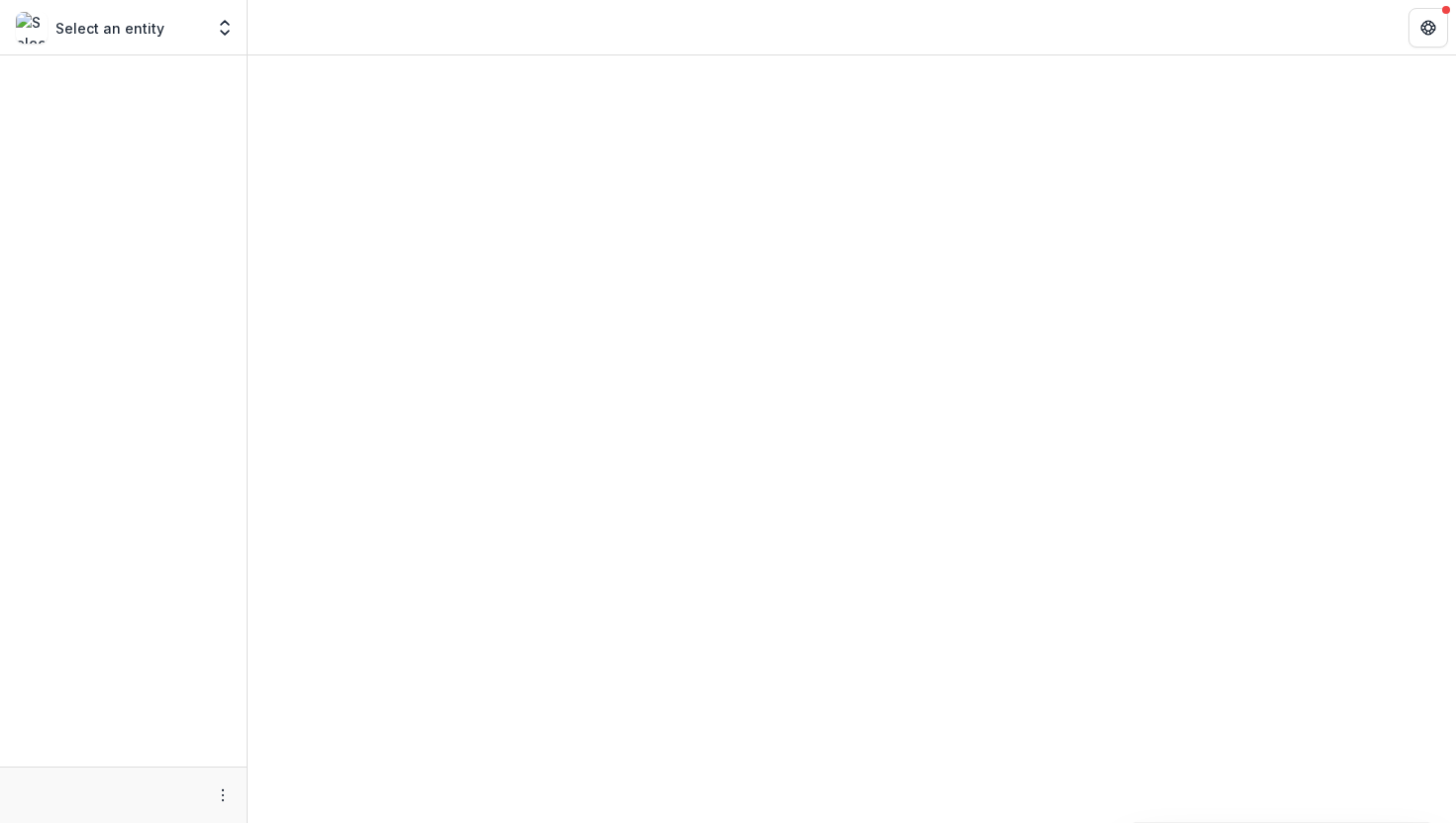 scroll, scrollTop: 0, scrollLeft: 0, axis: both 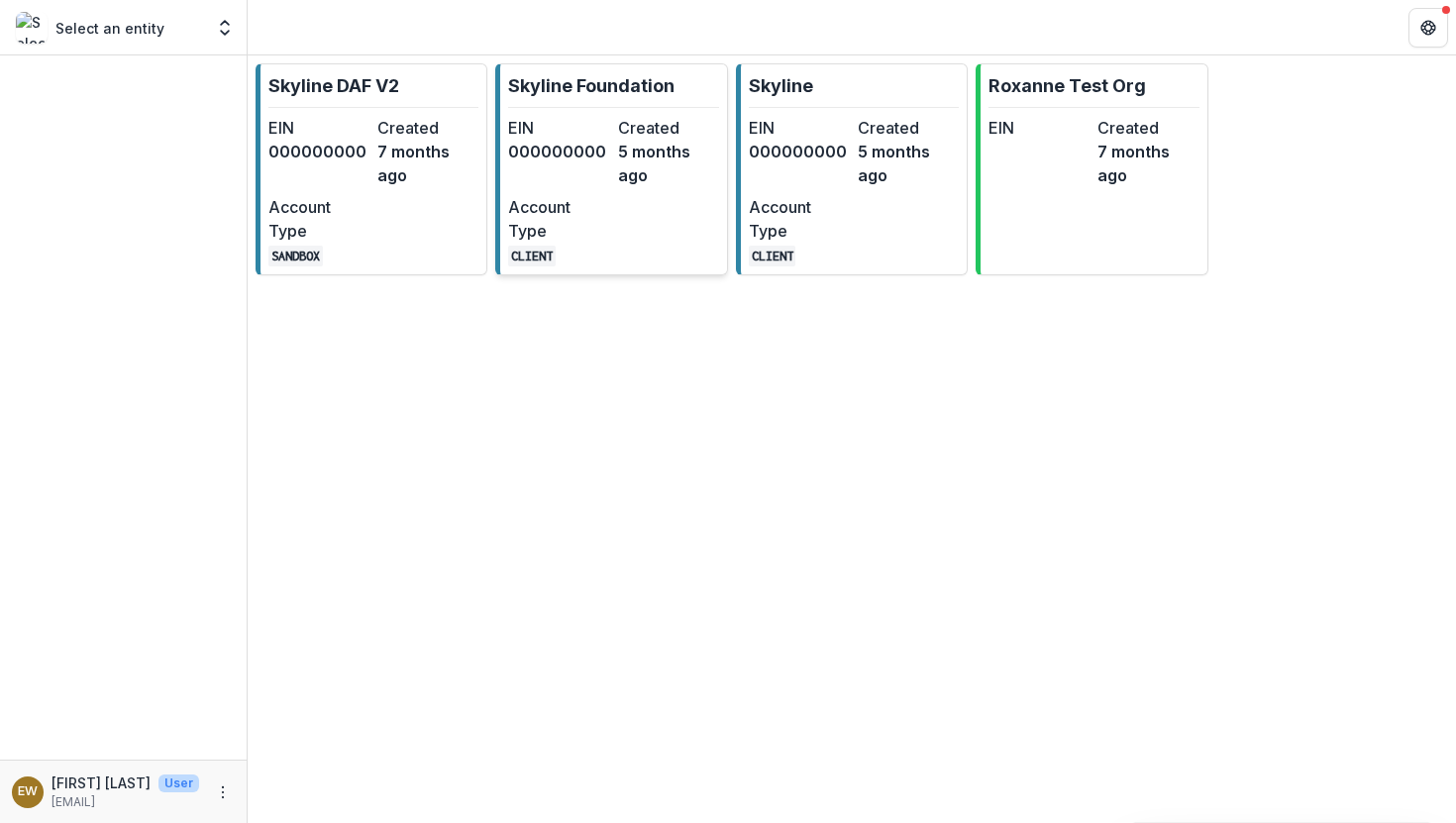 click on "EIN 000000000 Created 5 months ago Account Type CLIENT" at bounding box center [613, 191] 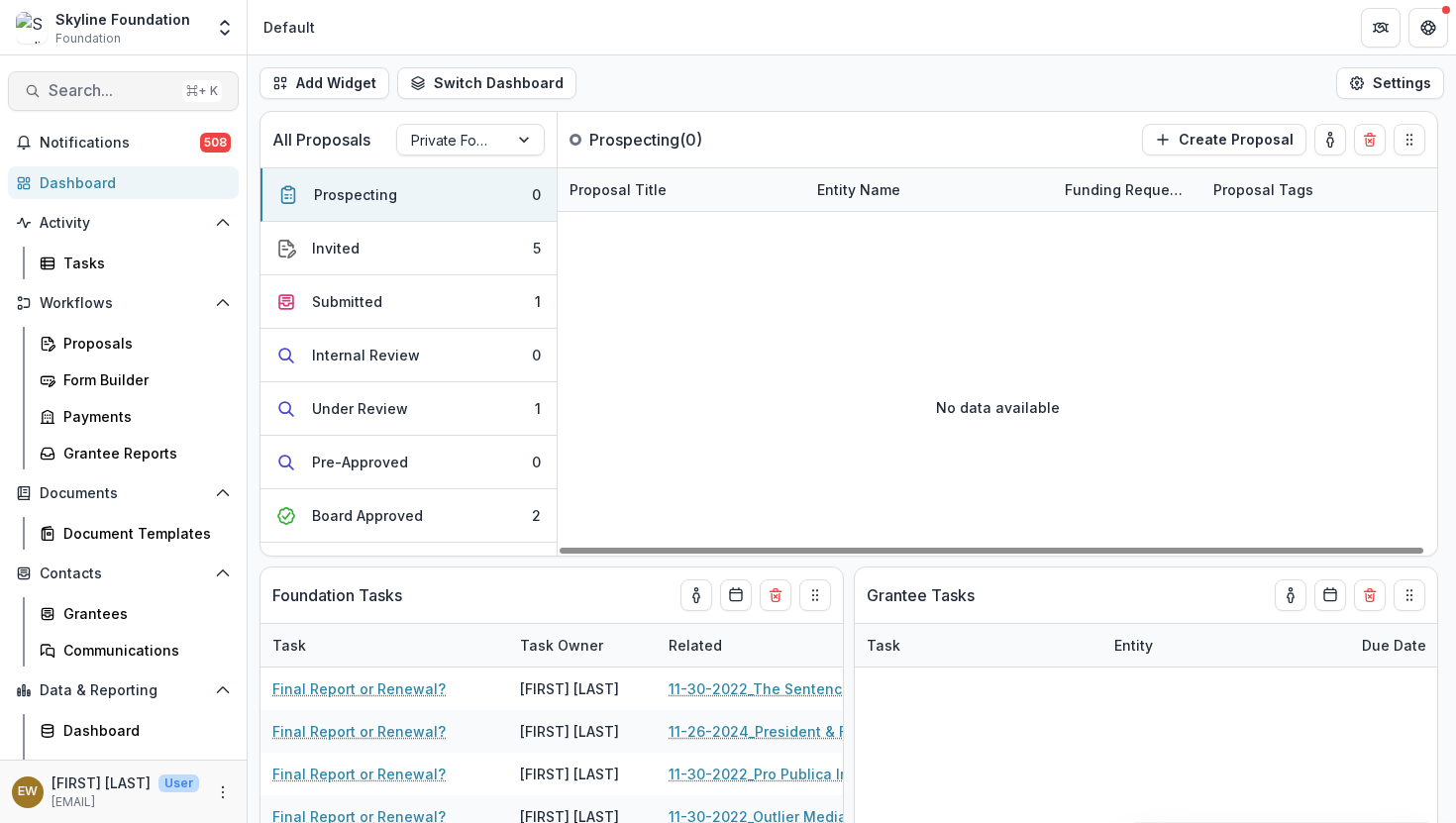 click on "Search..." at bounding box center (111, 90) 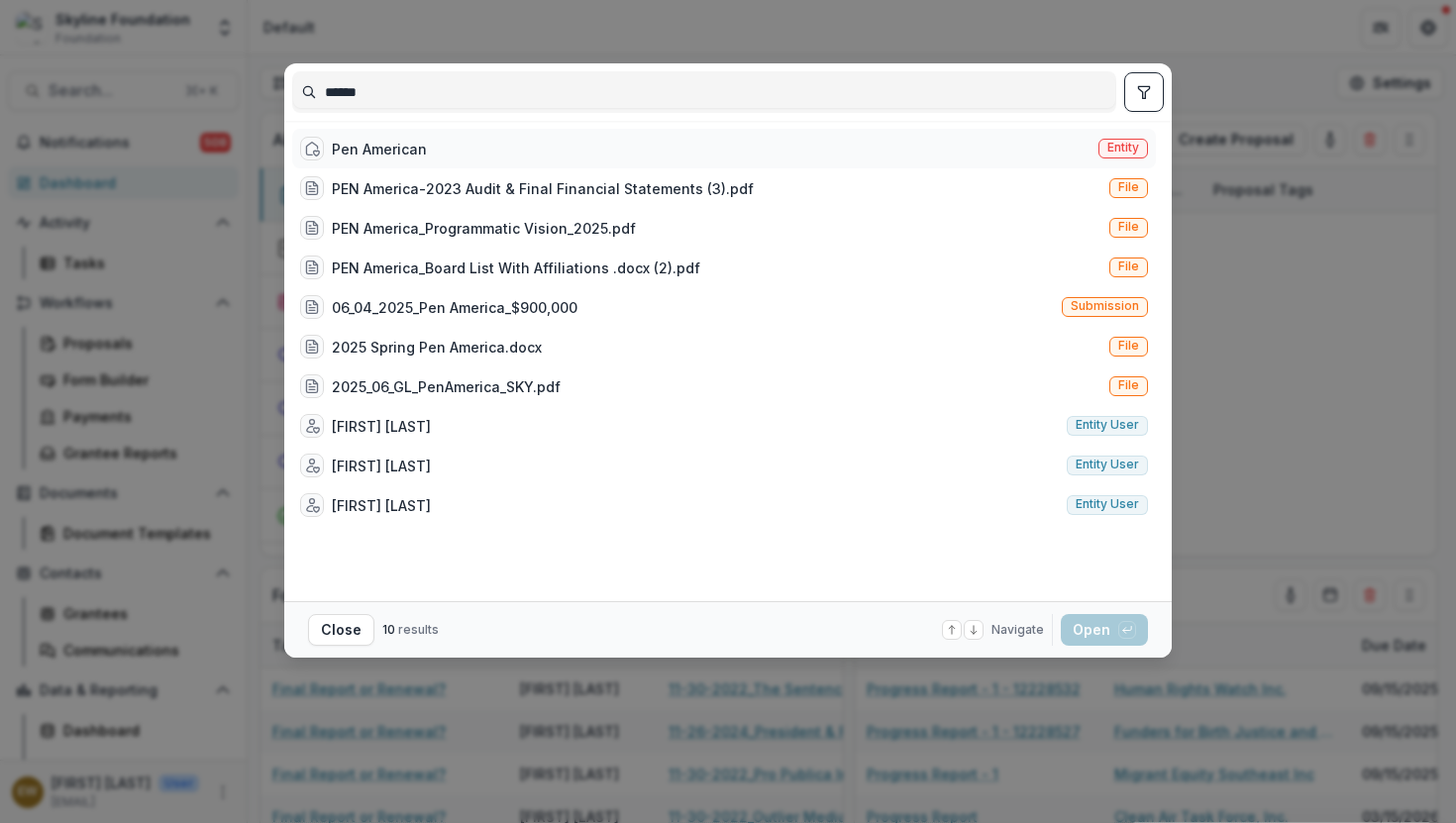 type on "******" 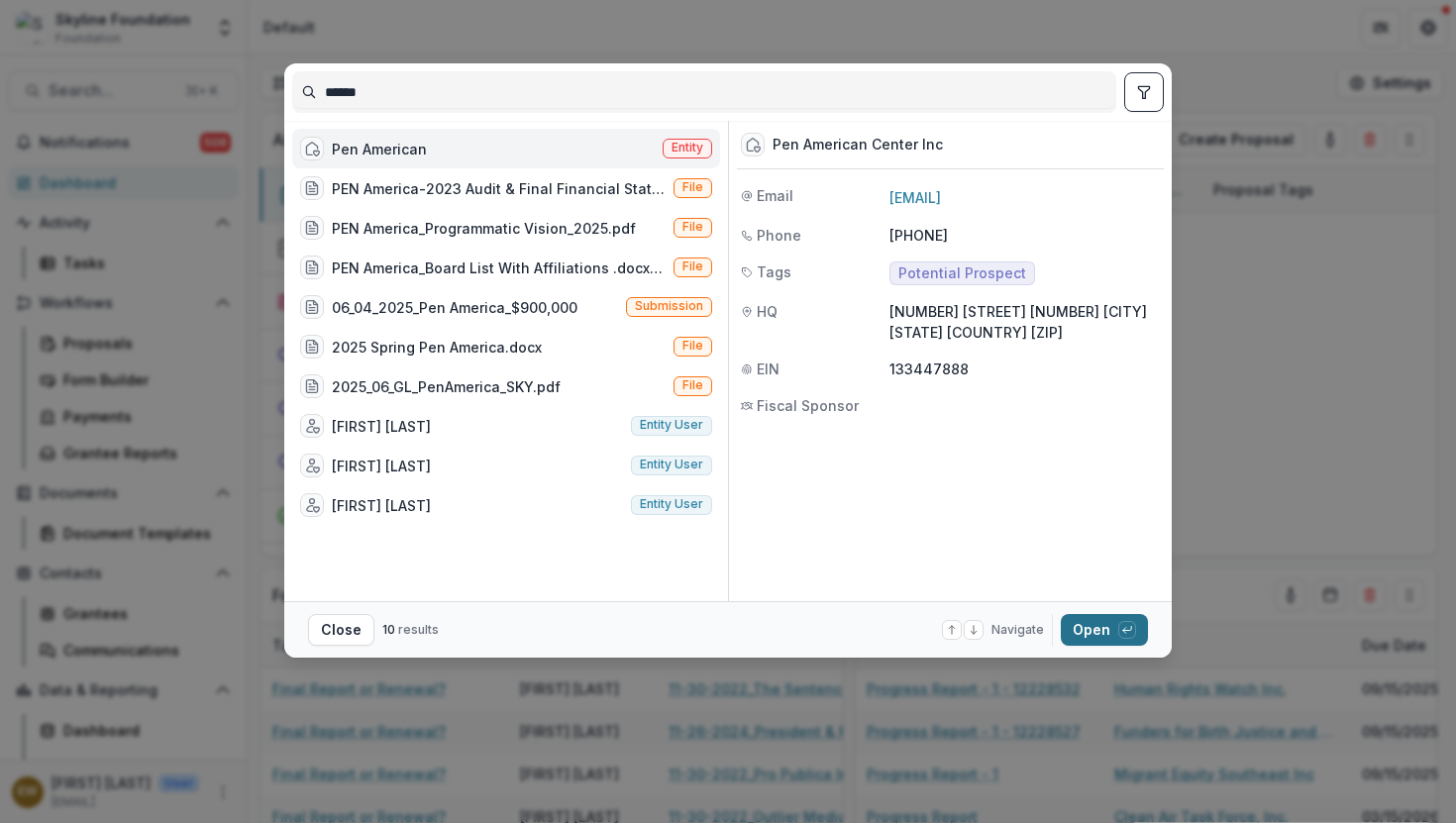 click on "Open with enter key" at bounding box center [1104, 630] 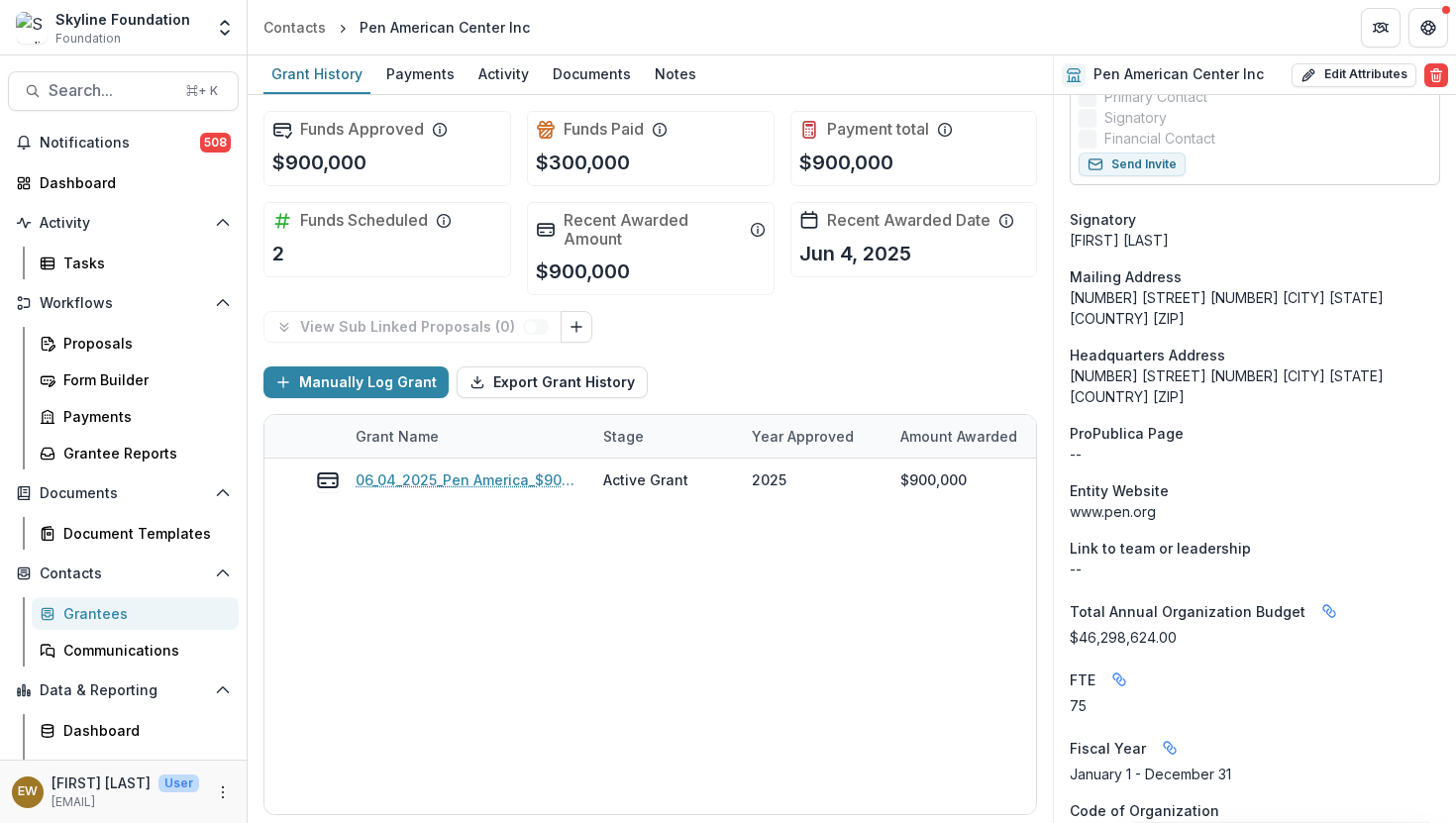 scroll, scrollTop: 2085, scrollLeft: 0, axis: vertical 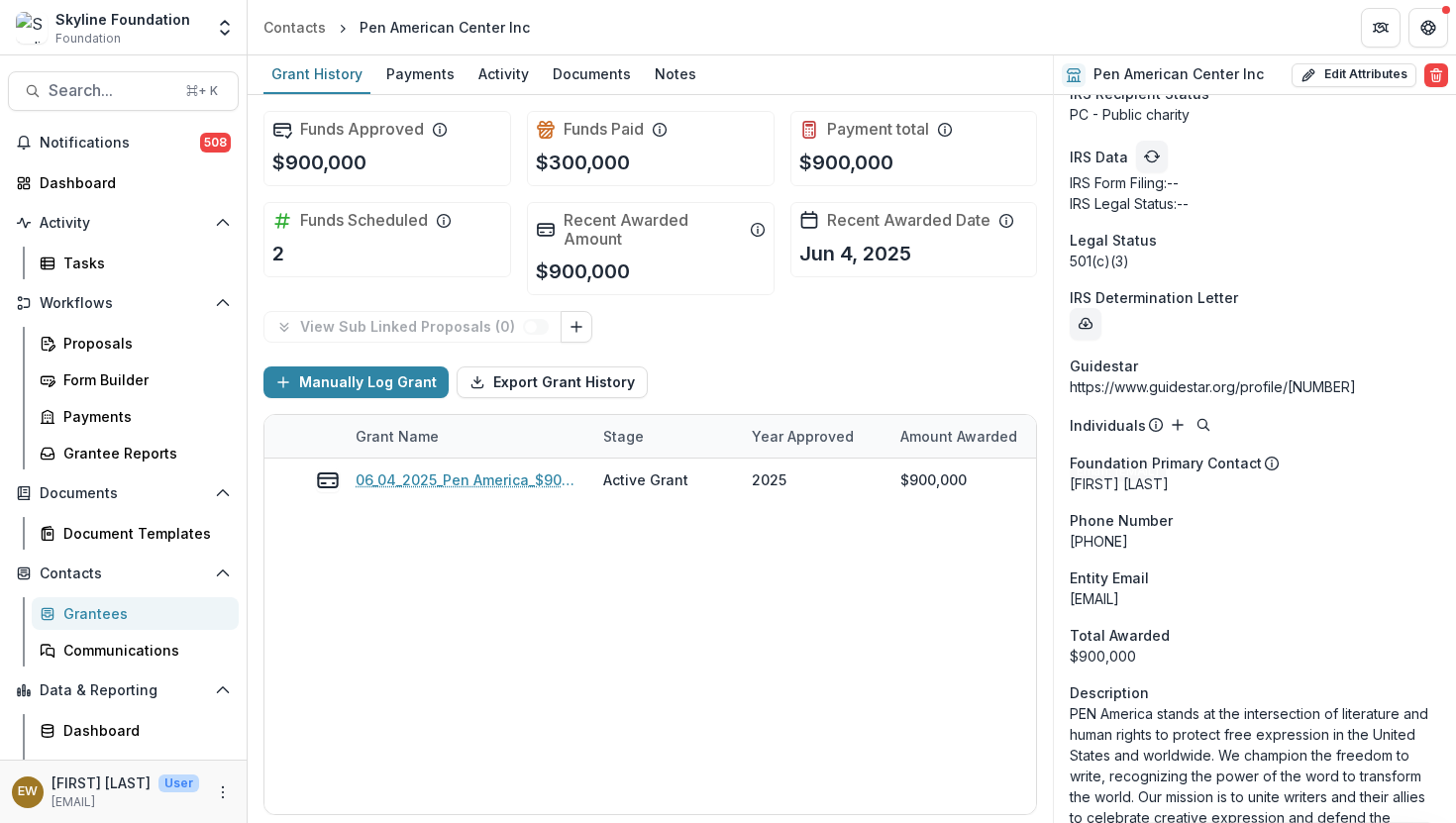 click on "PEN America stands at the intersection of literature and human rights to protect free expression in the United States and worldwide. We champion the freedom to write, recognizing the power of the word to transform the world. Our mission is to unite writers and their allies to celebrate creative expression and defend the liberties that make it possible." at bounding box center (1255, 775) 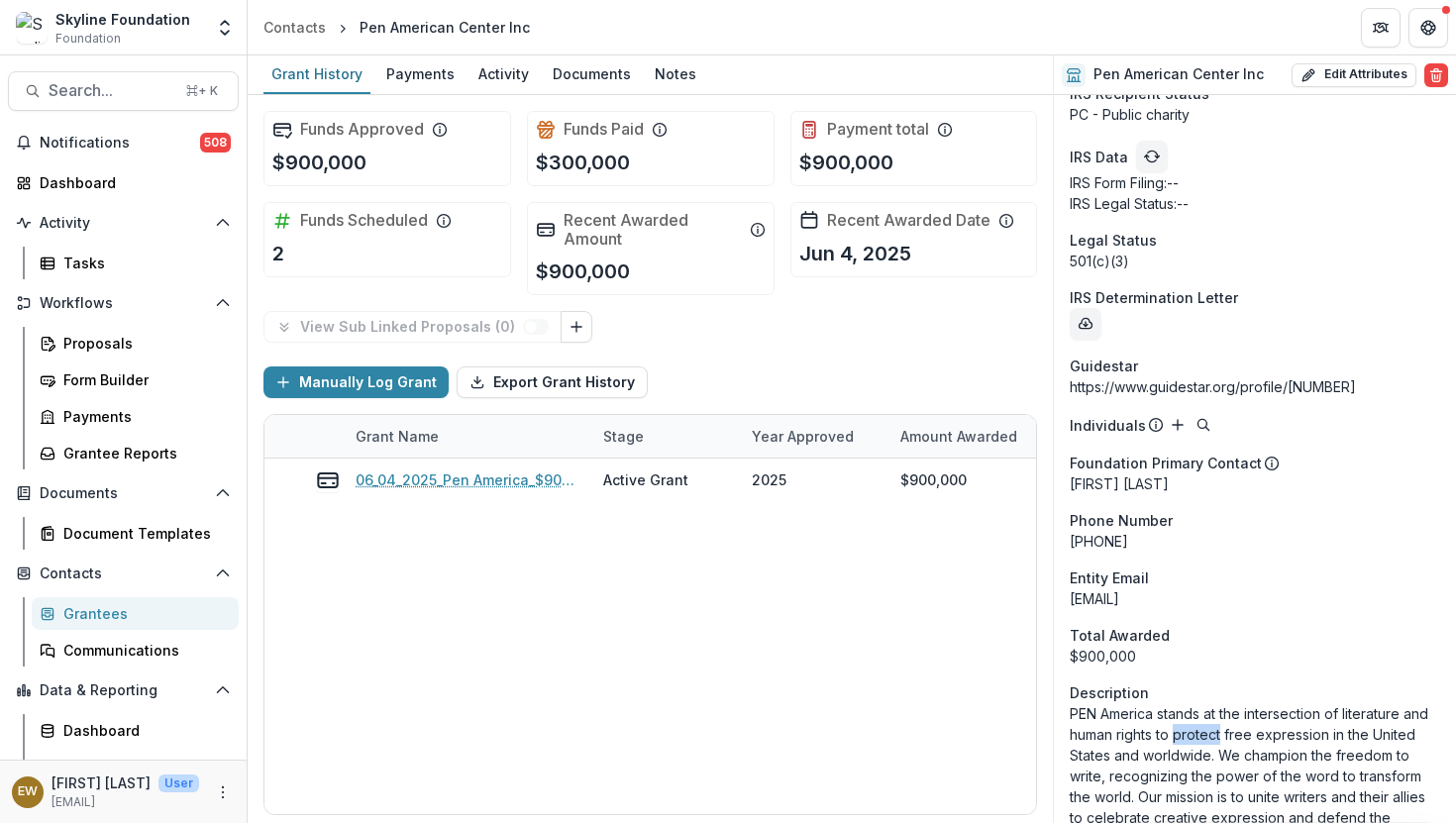 click on "PEN America stands at the intersection of literature and human rights to protect free expression in the United States and worldwide. We champion the freedom to write, recognizing the power of the word to transform the world. Our mission is to unite writers and their allies to celebrate creative expression and defend the liberties that make it possible." at bounding box center [1255, 775] 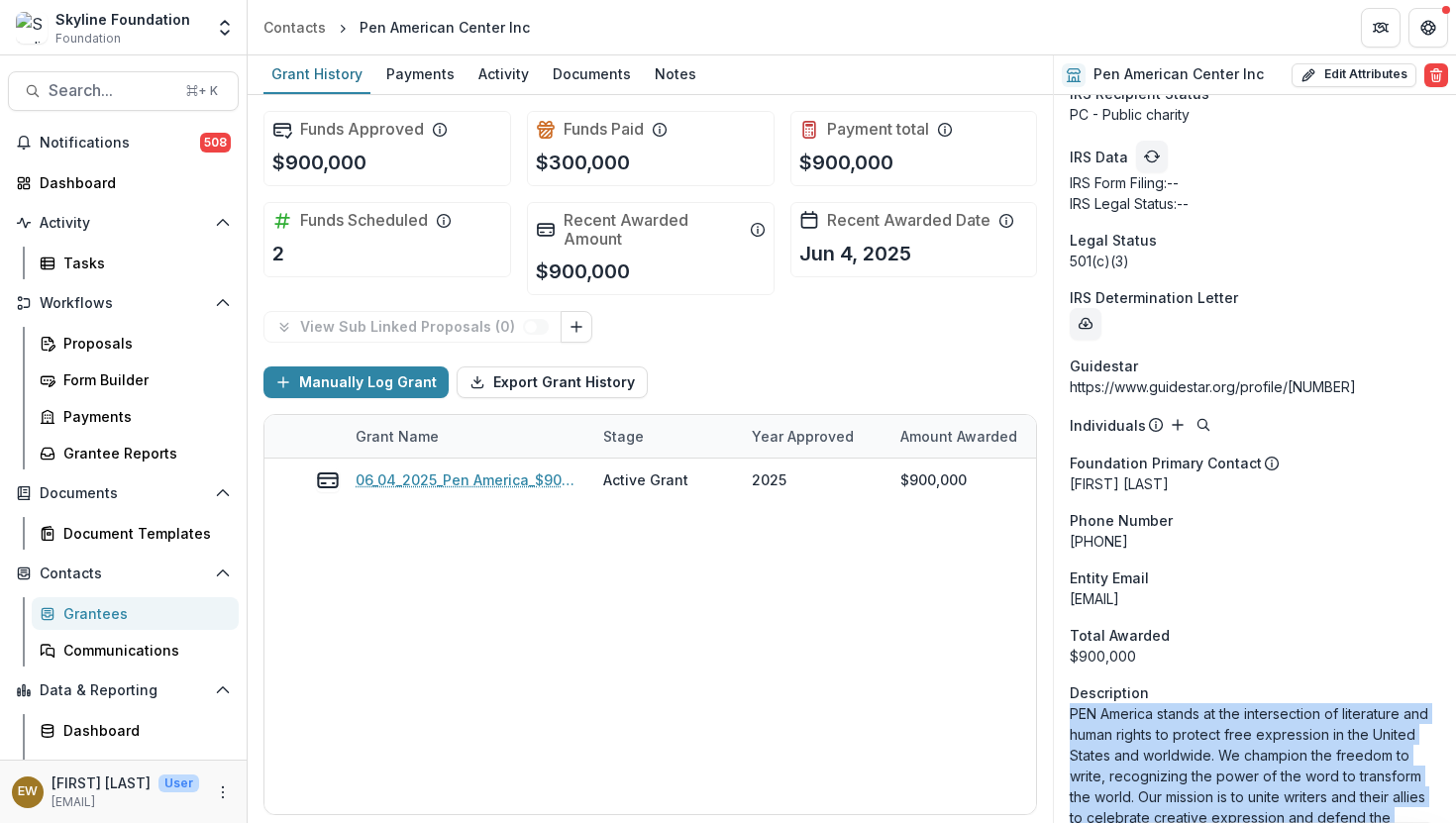 click on "PEN America stands at the intersection of literature and human rights to protect free expression in the United States and worldwide. We champion the freedom to write, recognizing the power of the word to transform the world. Our mission is to unite writers and their allies to celebrate creative expression and defend the liberties that make it possible." at bounding box center [1255, 775] 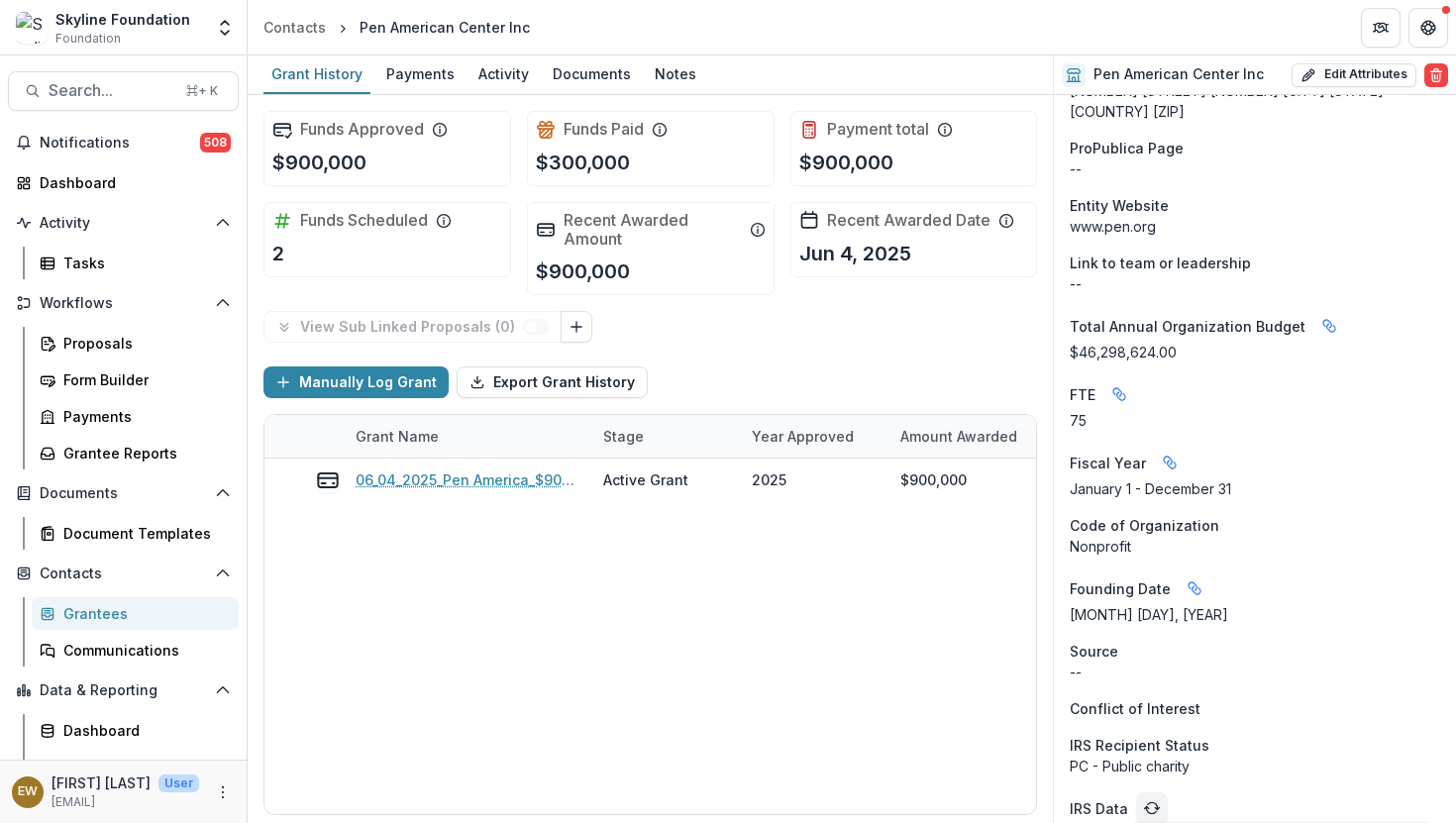 scroll, scrollTop: 1006, scrollLeft: 0, axis: vertical 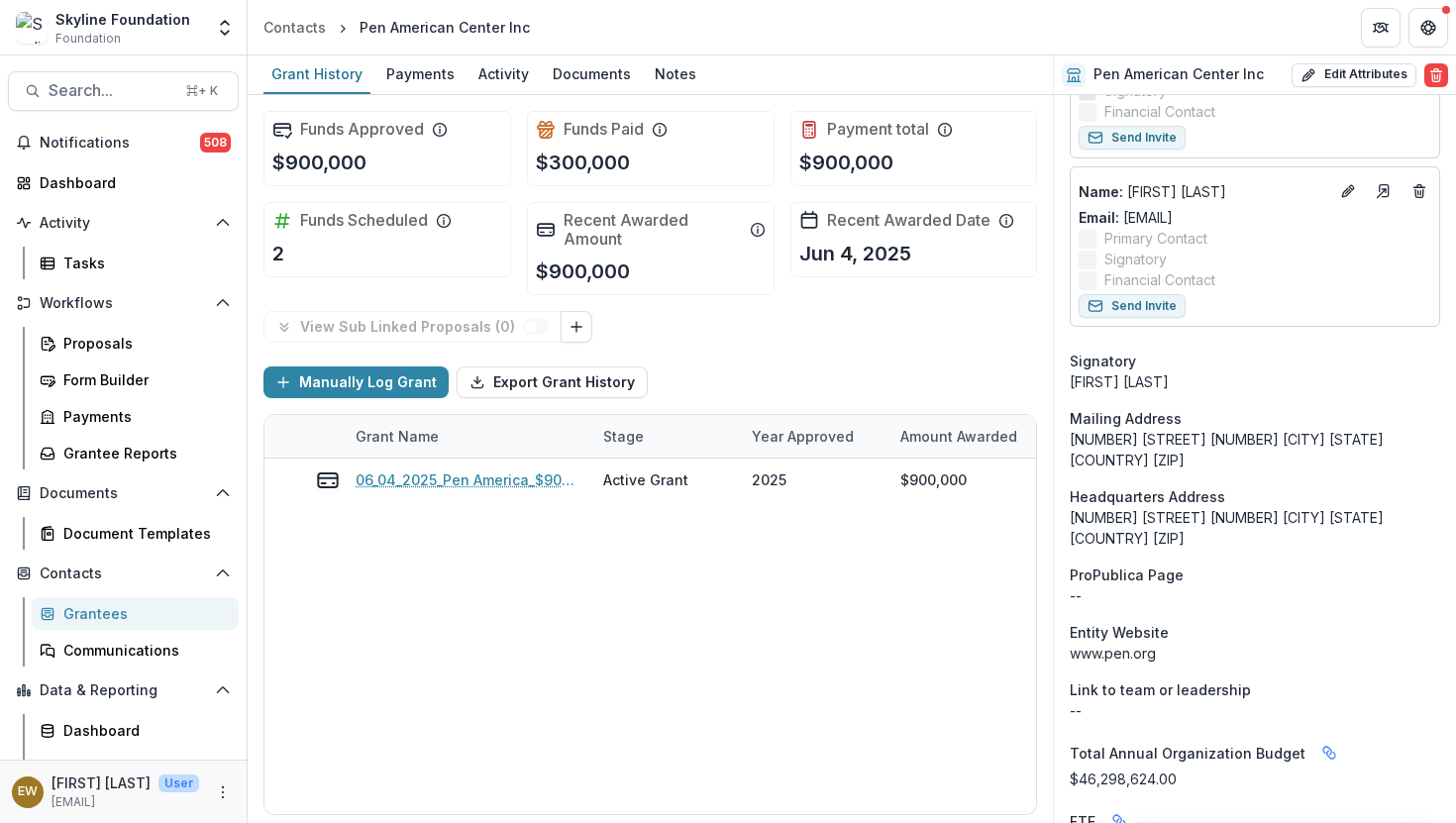 click on "[NUMBER] [STREET] [NUMBER] [CITY] [STATE] [COUNTRY] [ZIP]" at bounding box center [1255, 450] 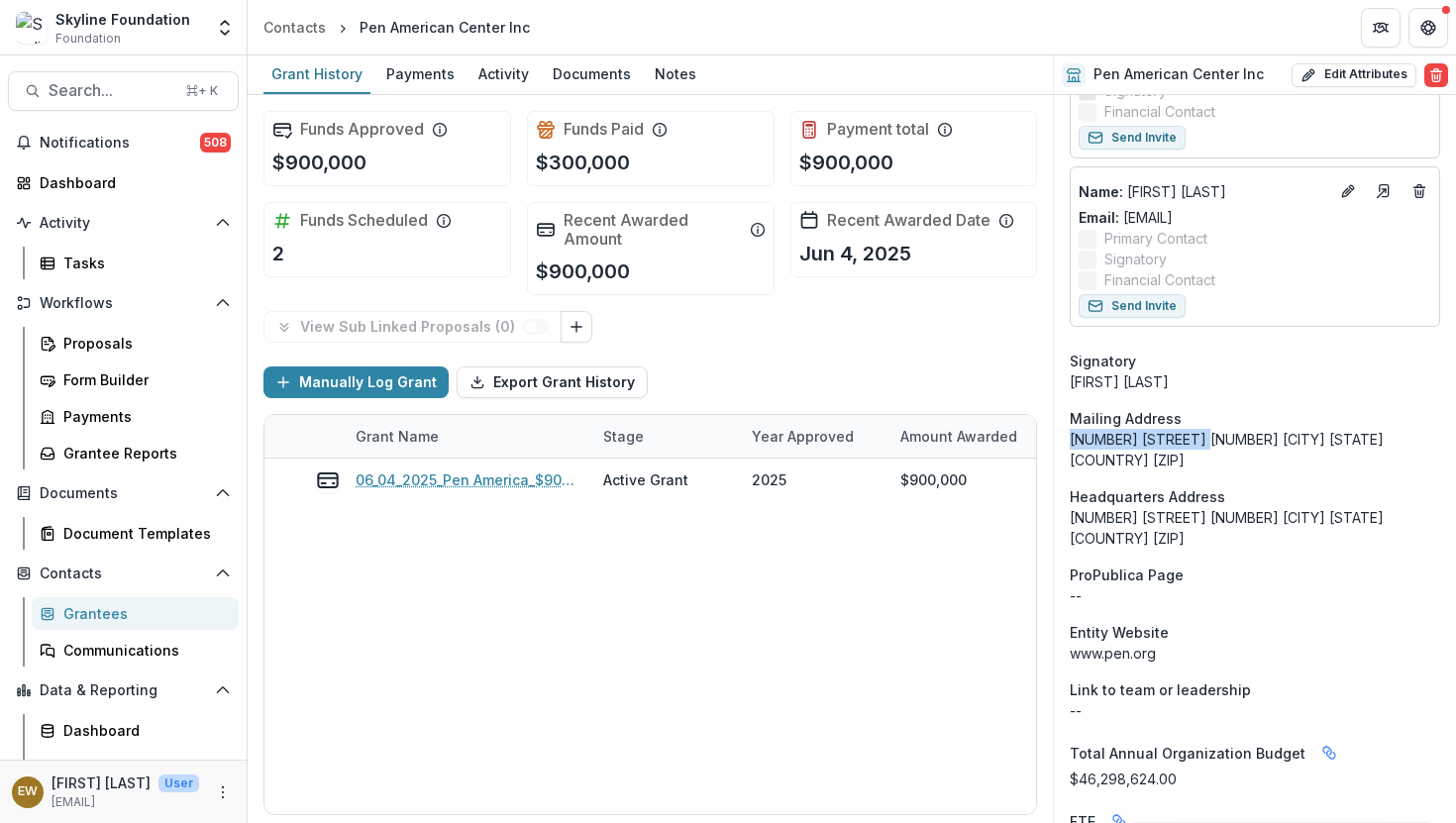 drag, startPoint x: 1082, startPoint y: 438, endPoint x: 1173, endPoint y: 446, distance: 91.35097 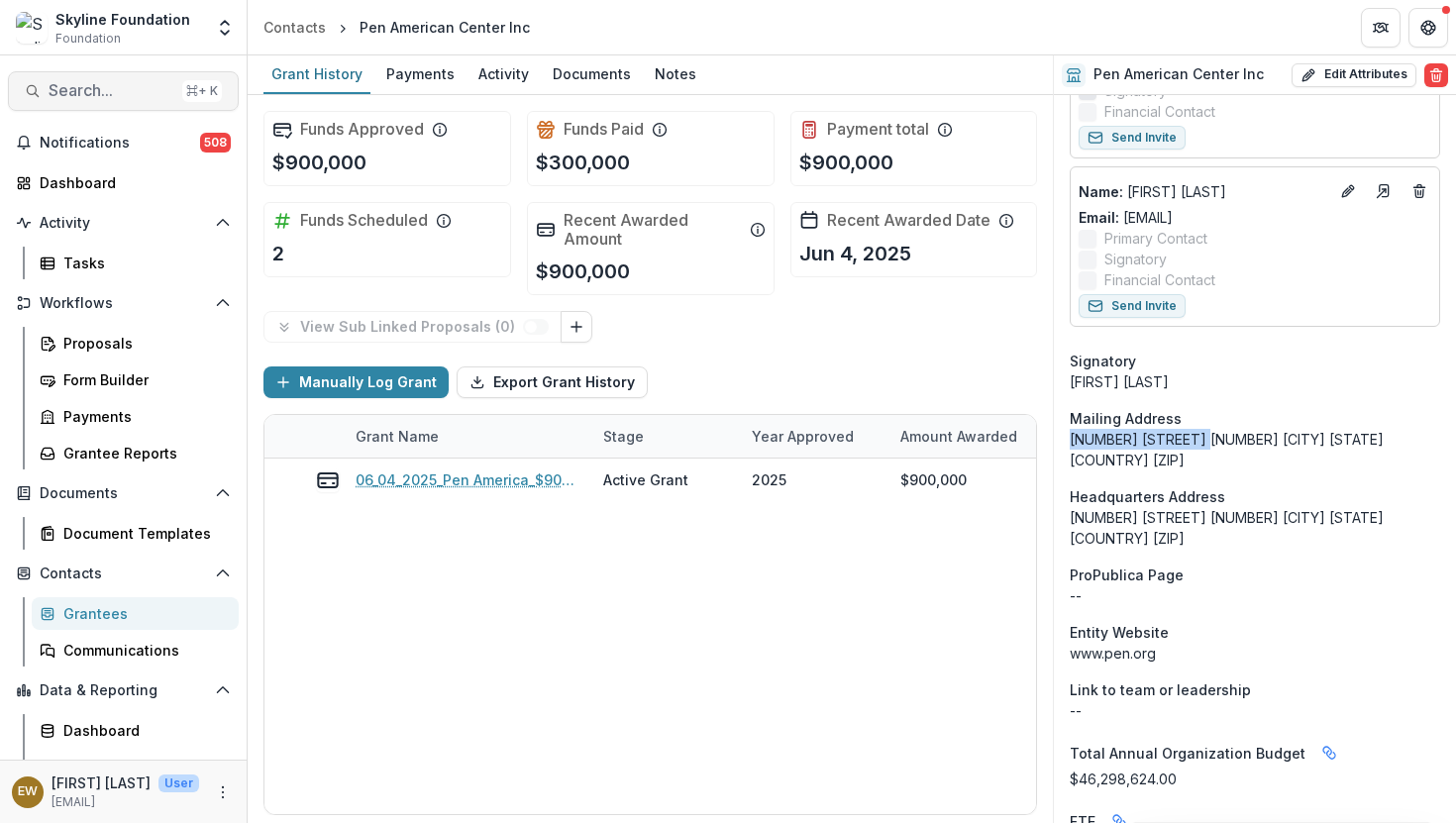 click on "Search..." at bounding box center [111, 90] 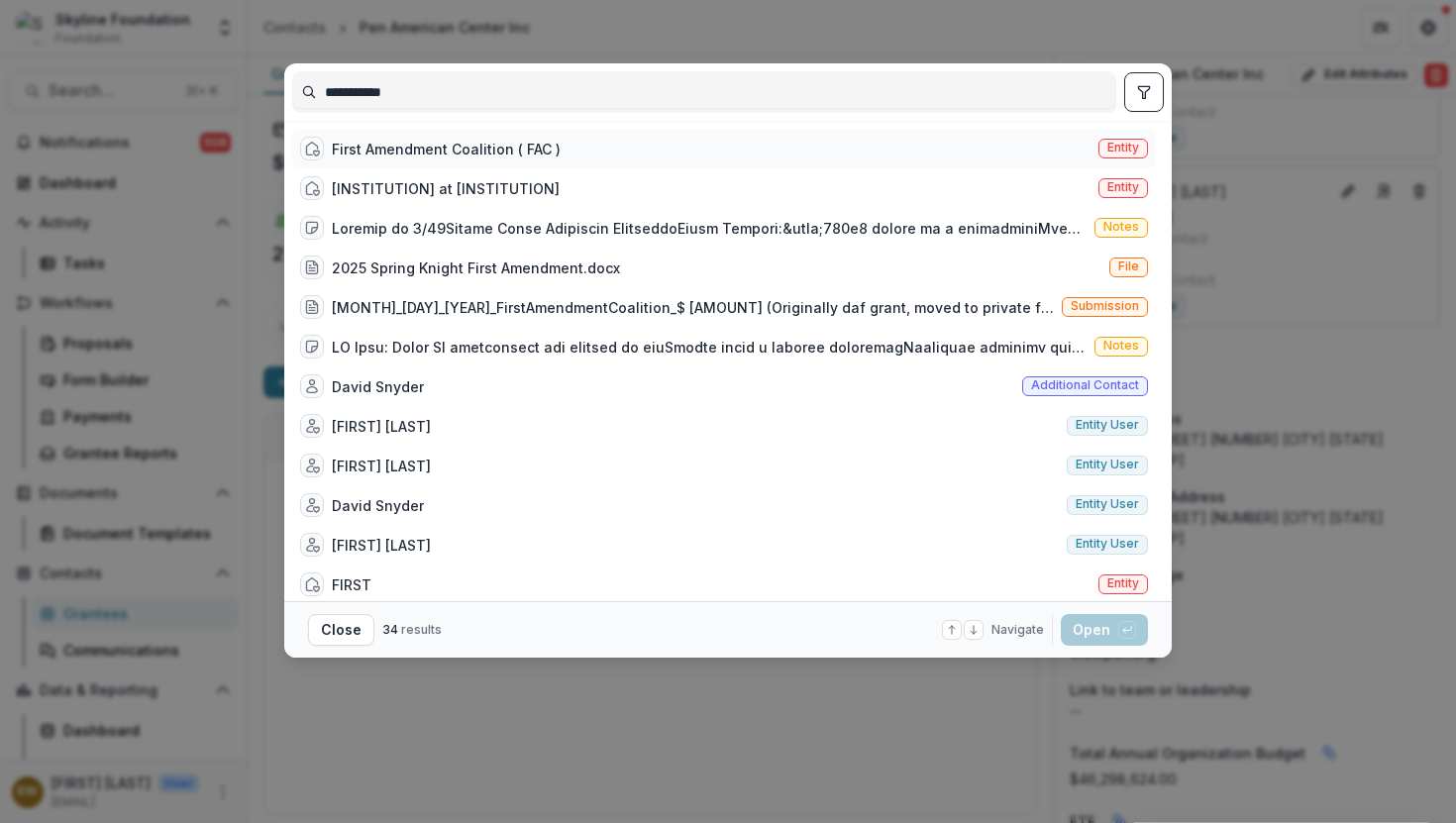 type on "**********" 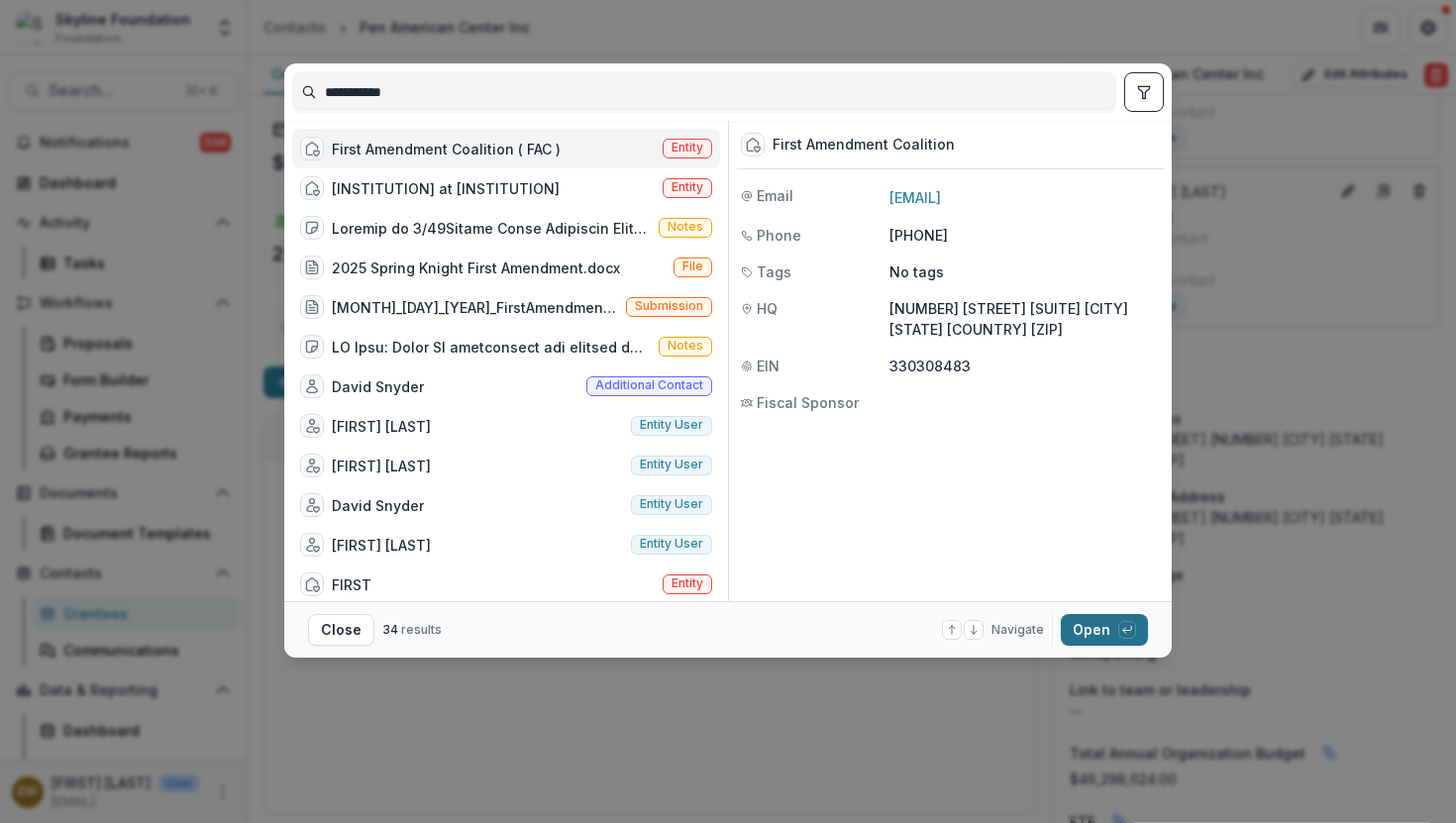 click on "Open with enter key" at bounding box center (1104, 630) 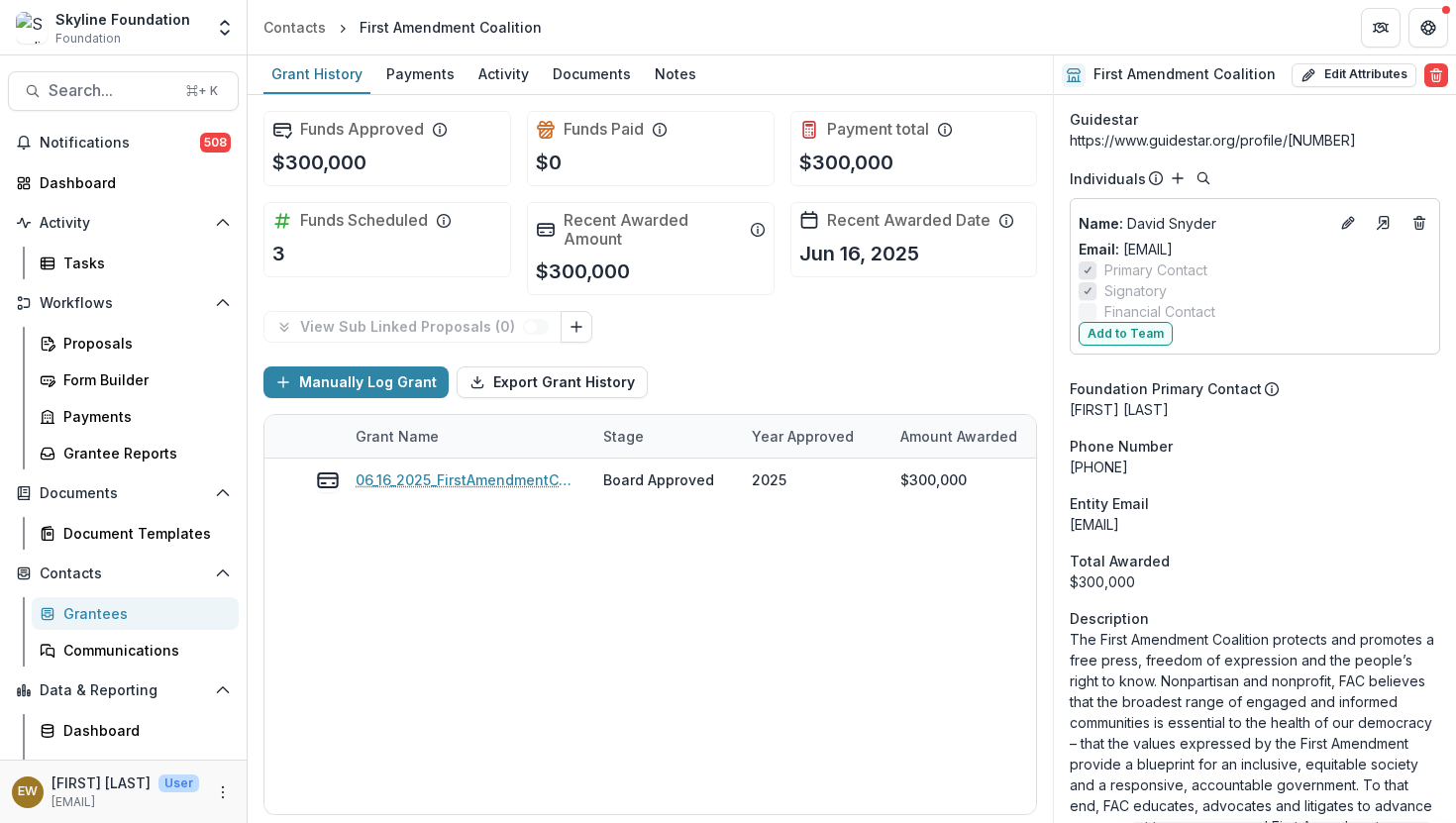 scroll, scrollTop: 2401, scrollLeft: 0, axis: vertical 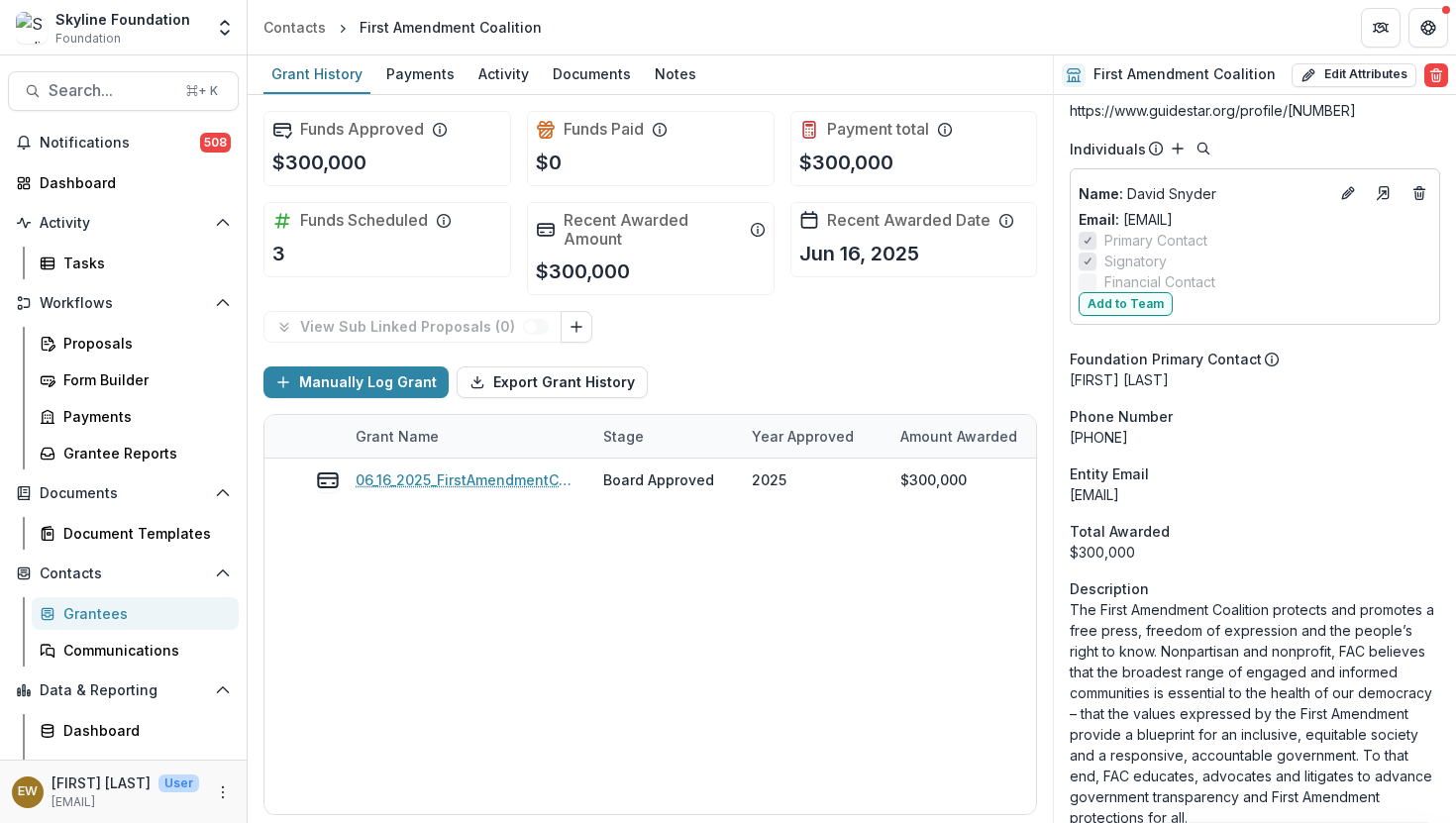 click on "The First Amendment Coalition protects and promotes a free press, freedom of expression and the people’s right to know. Nonpartisan and nonprofit, FAC believes that the broadest range of engaged and informed communities is essential to the health of our democracy – that the values expressed by the First Amendment provide a blueprint for an inclusive, equitable society and a responsive, accountable government. To that end, FAC educates, advocates and litigates to advance government transparency and First Amendment protections for all." at bounding box center (1255, 713) 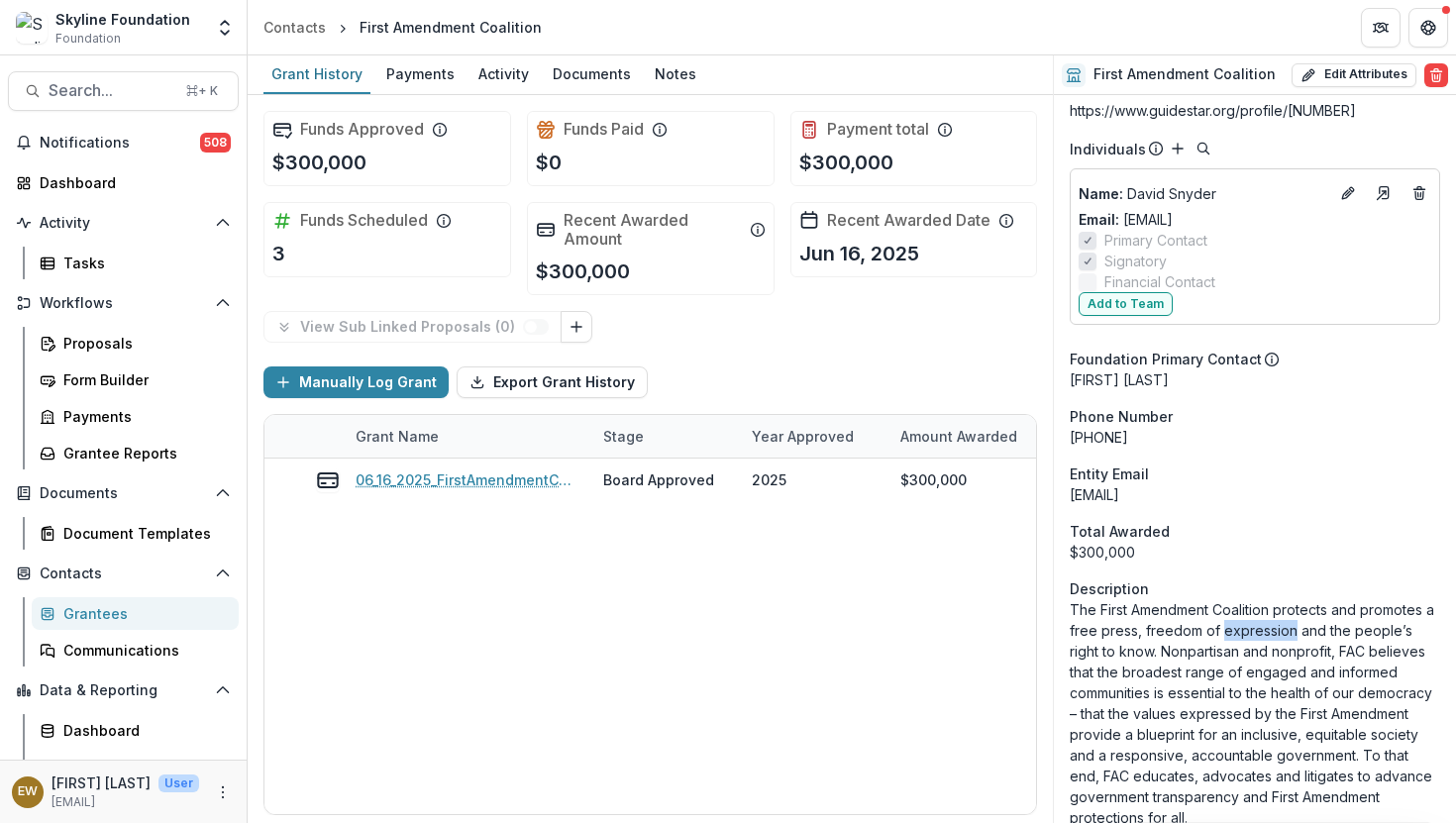 click on "The First Amendment Coalition protects and promotes a free press, freedom of expression and the people’s right to know. Nonpartisan and nonprofit, FAC believes that the broadest range of engaged and informed communities is essential to the health of our democracy – that the values expressed by the First Amendment provide a blueprint for an inclusive, equitable society and a responsive, accountable government. To that end, FAC educates, advocates and litigates to advance government transparency and First Amendment protections for all." at bounding box center (1255, 713) 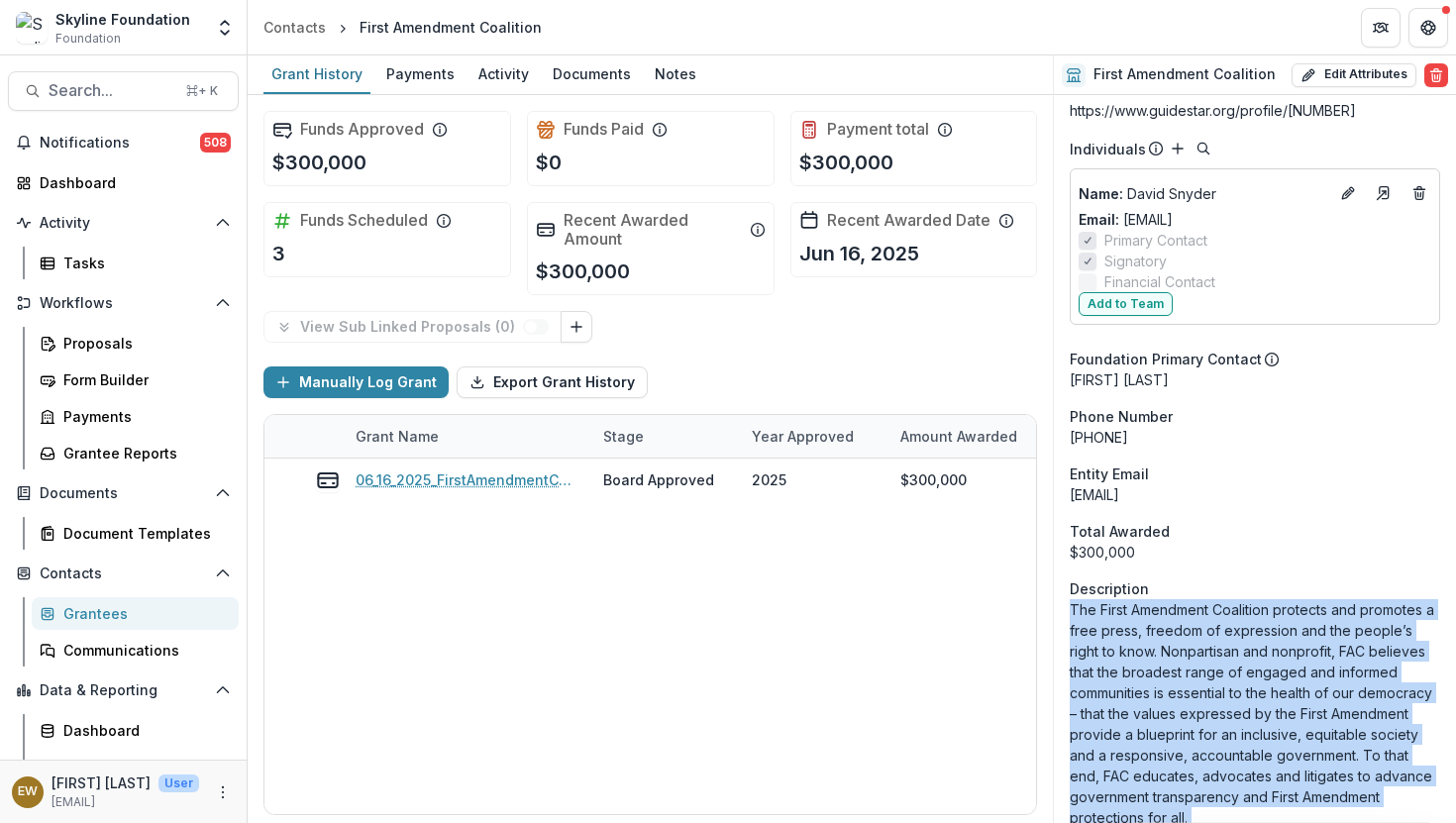 click on "The First Amendment Coalition protects and promotes a free press, freedom of expression and the people’s right to know. Nonpartisan and nonprofit, FAC believes that the broadest range of engaged and informed communities is essential to the health of our democracy – that the values expressed by the First Amendment provide a blueprint for an inclusive, equitable society and a responsive, accountable government. To that end, FAC educates, advocates and litigates to advance government transparency and First Amendment protections for all." at bounding box center [1255, 713] 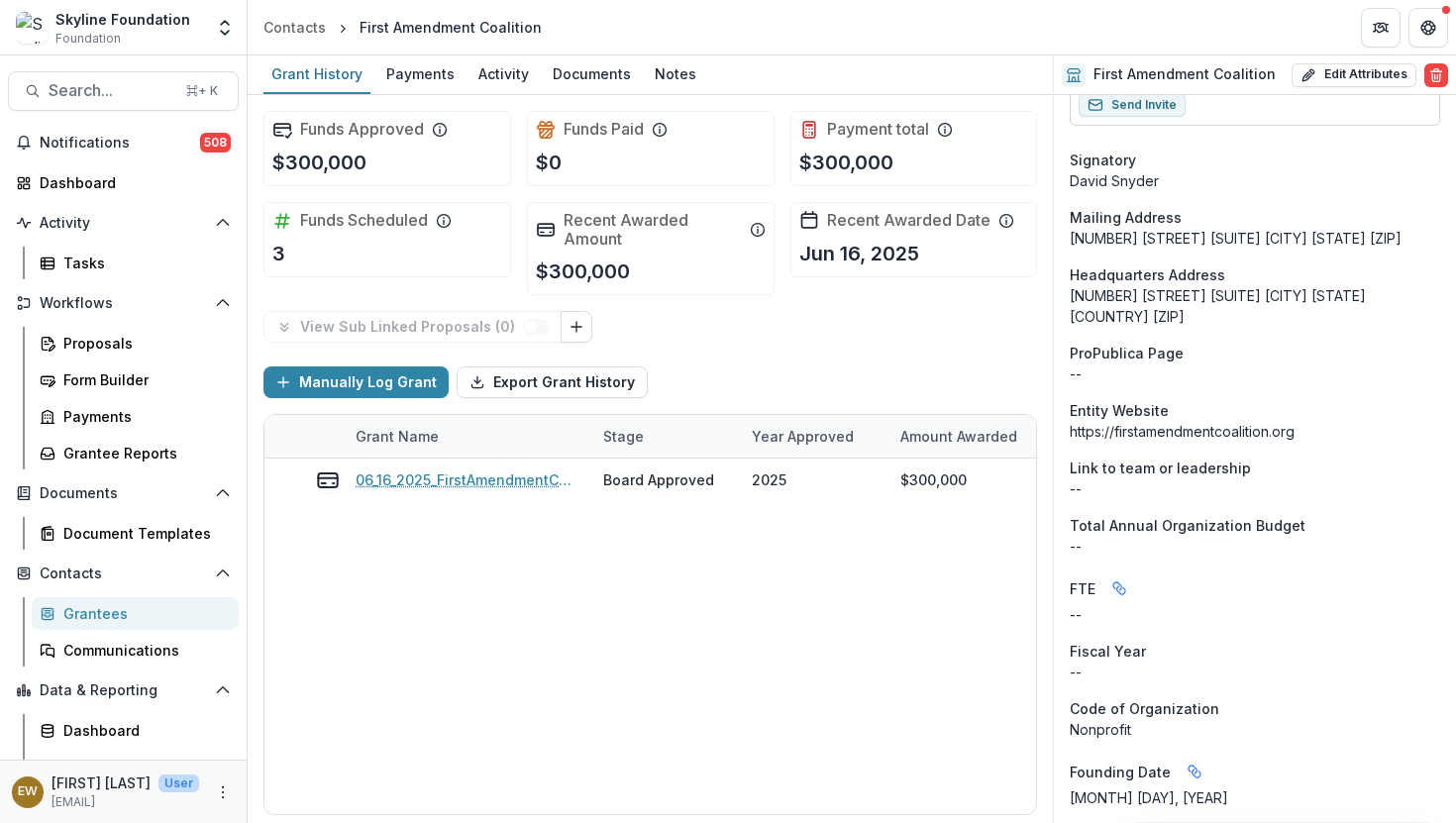 scroll, scrollTop: 1267, scrollLeft: 0, axis: vertical 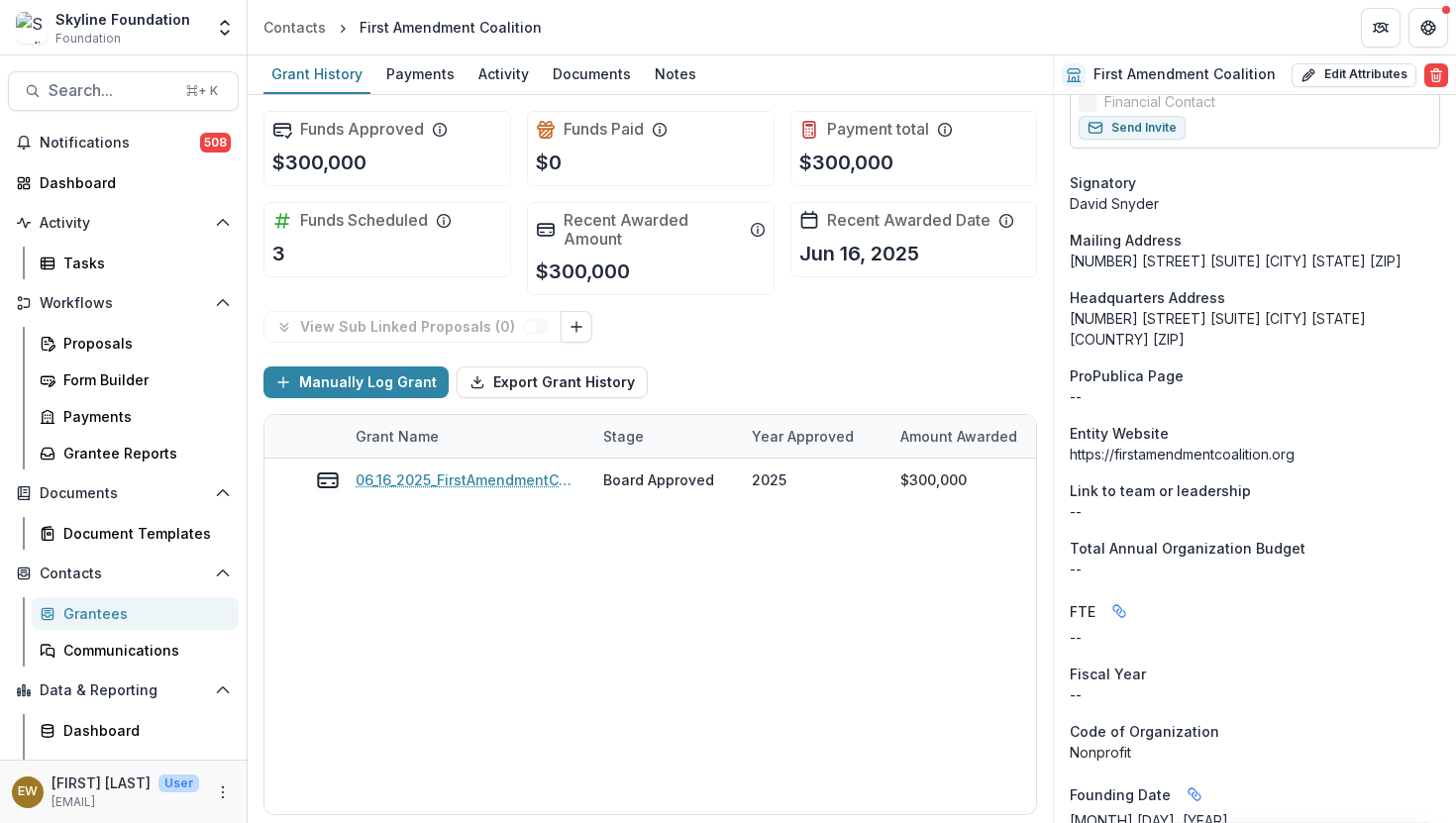 click on "[NUMBER] [STREET] [SUITE] [CITY] [STATE] [COUNTRY] [ZIP]" at bounding box center [1255, 329] 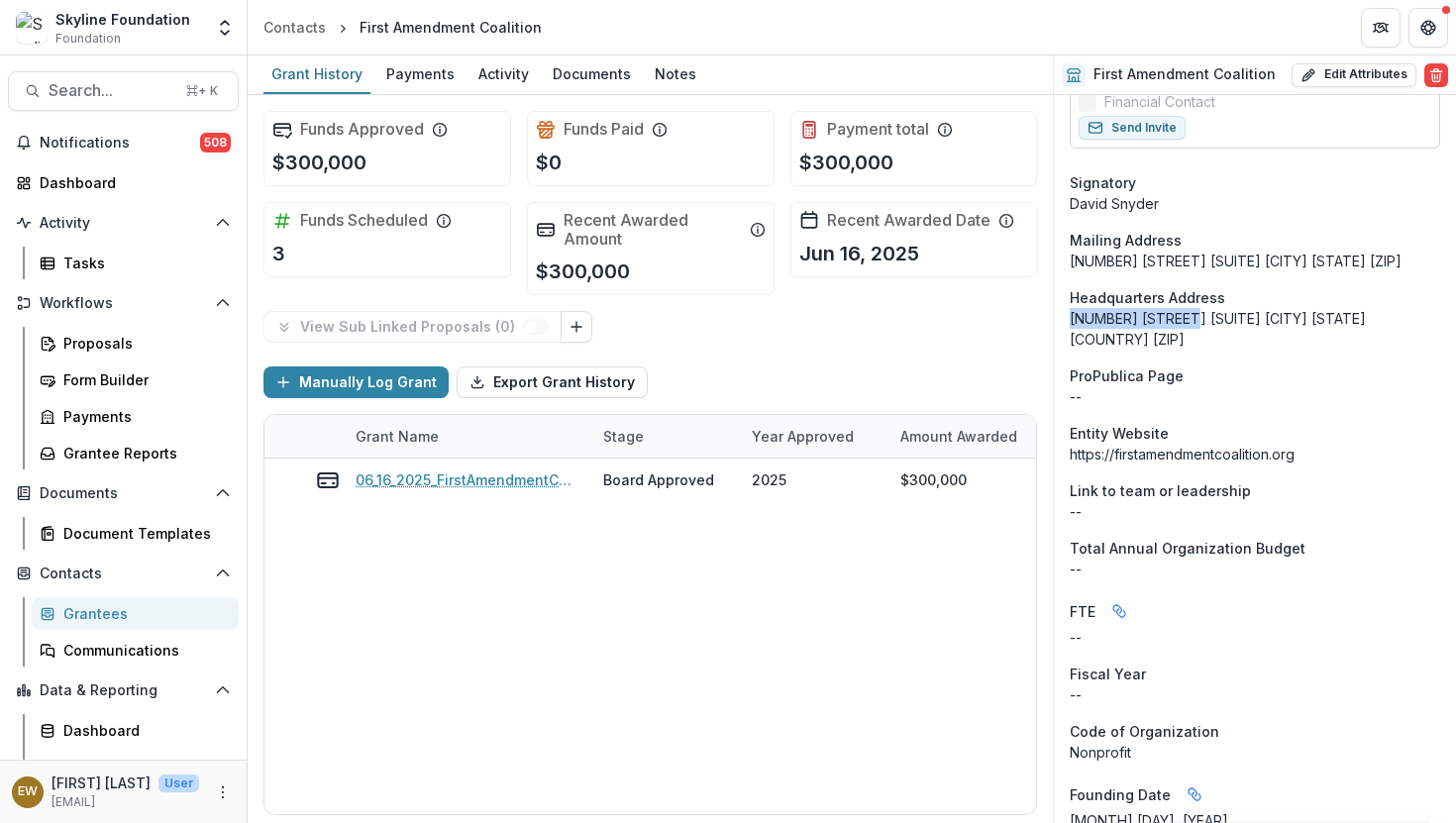drag, startPoint x: 1081, startPoint y: 319, endPoint x: 1170, endPoint y: 321, distance: 89.02247 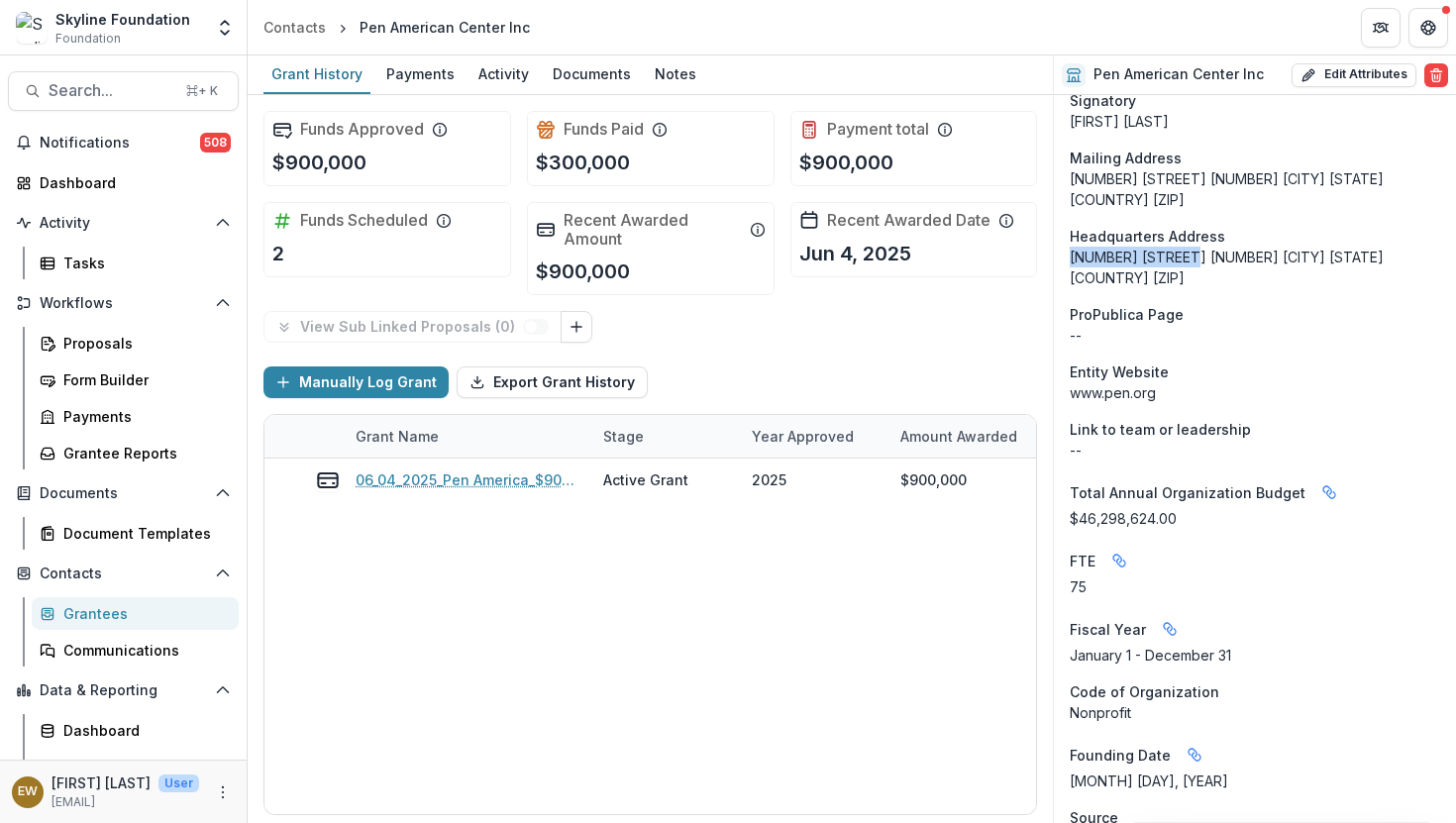 scroll, scrollTop: 1290, scrollLeft: 0, axis: vertical 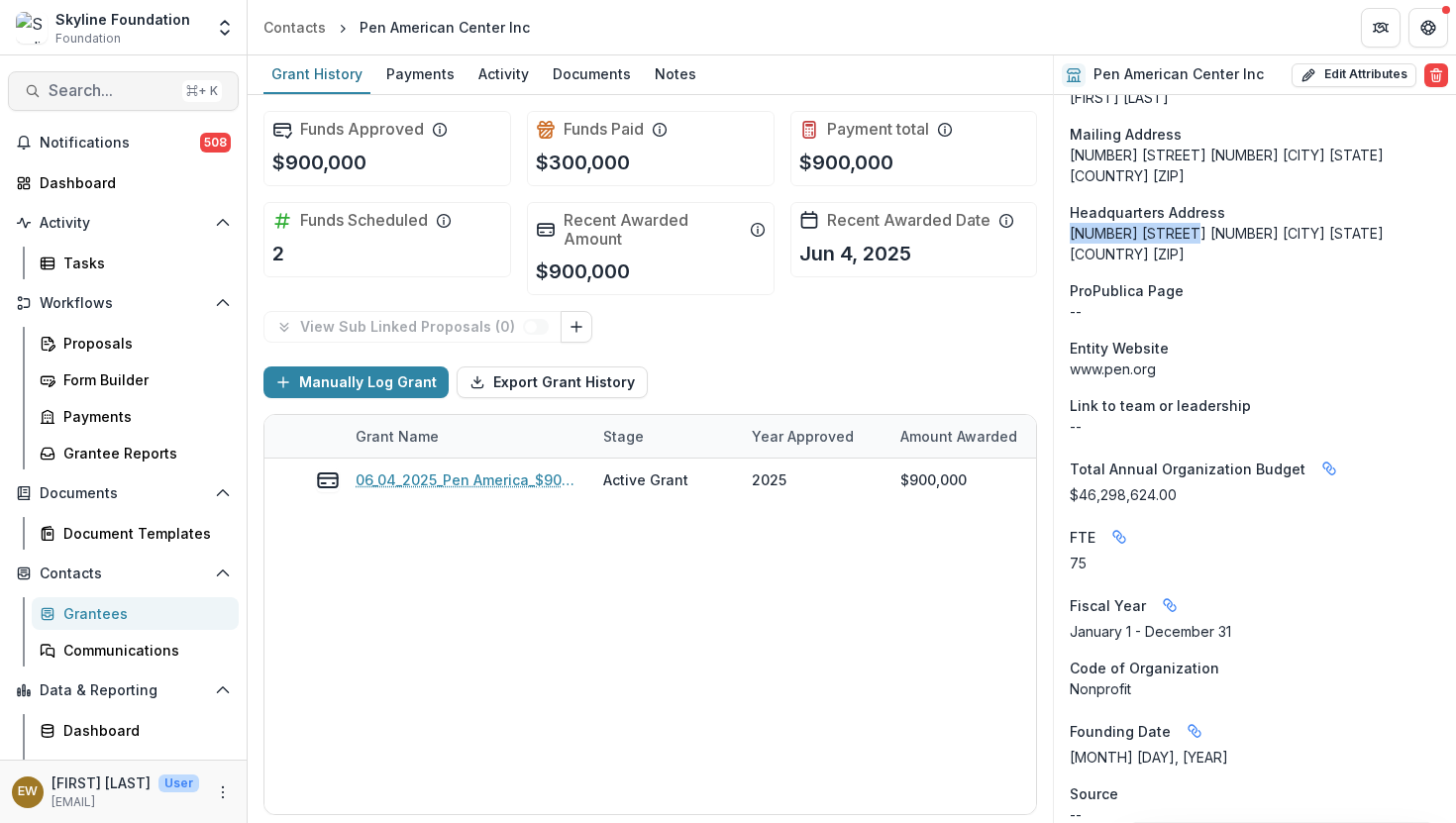 click on "Search..." at bounding box center [111, 90] 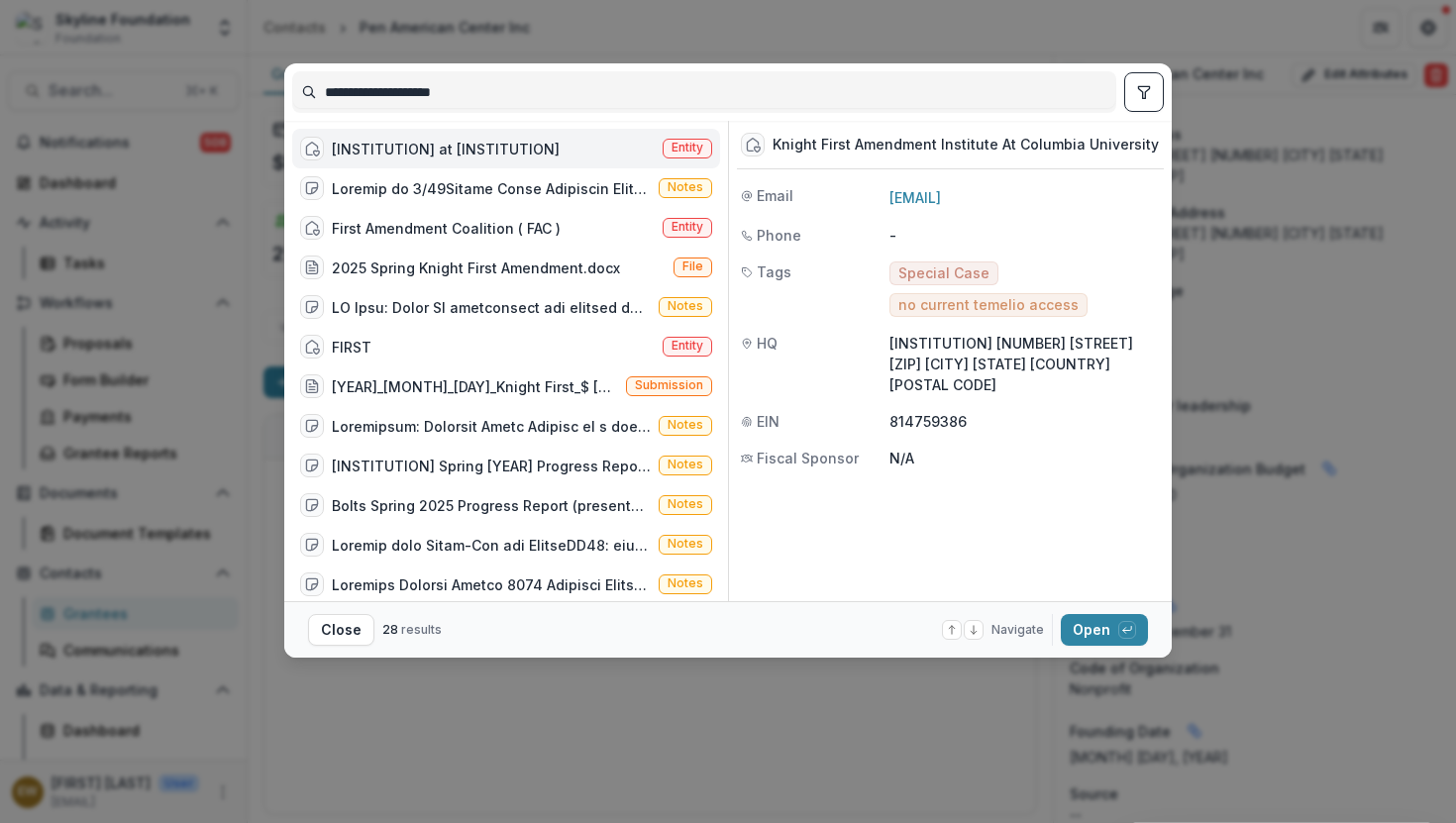 type on "**********" 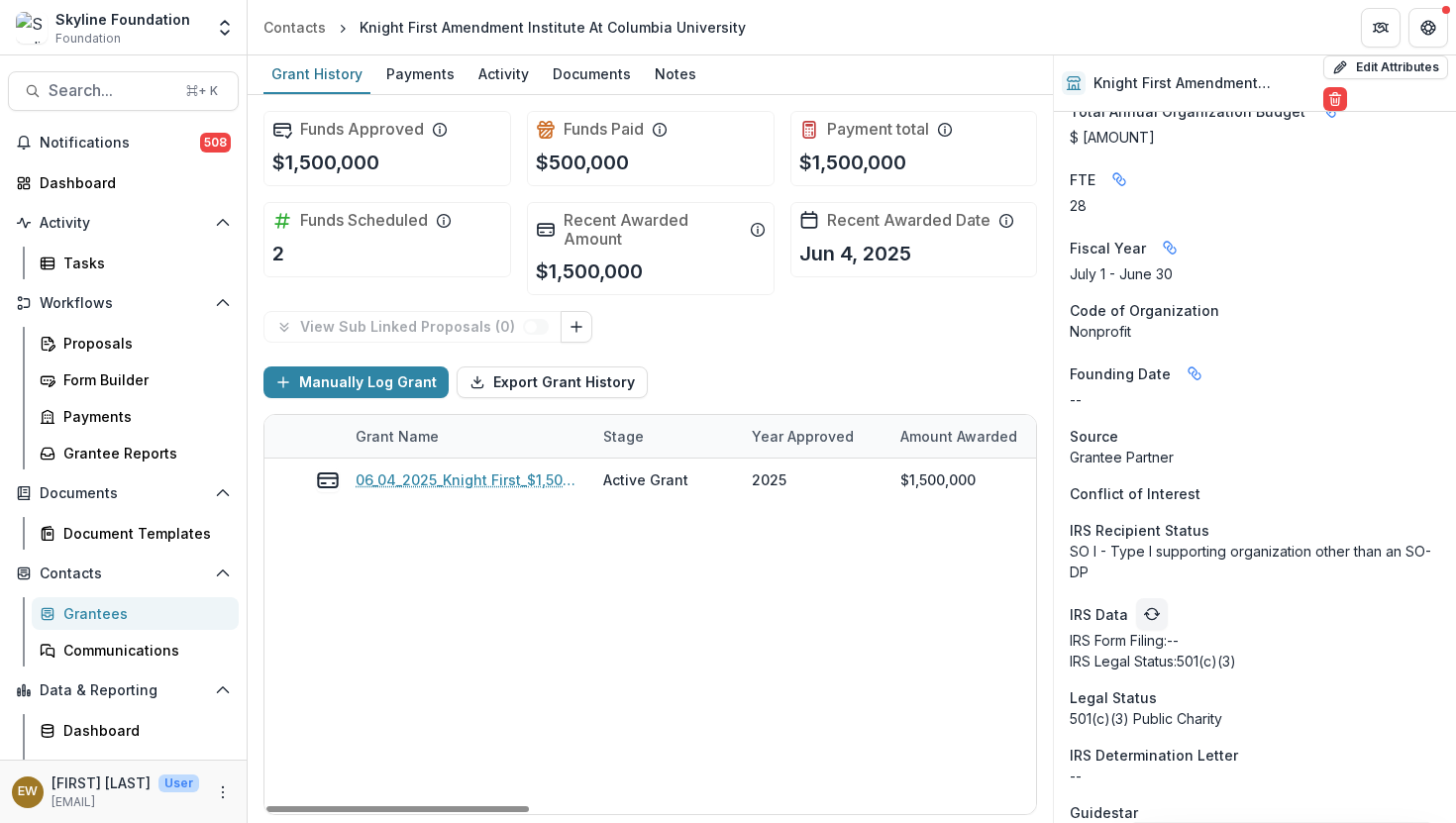 scroll, scrollTop: 1879, scrollLeft: 0, axis: vertical 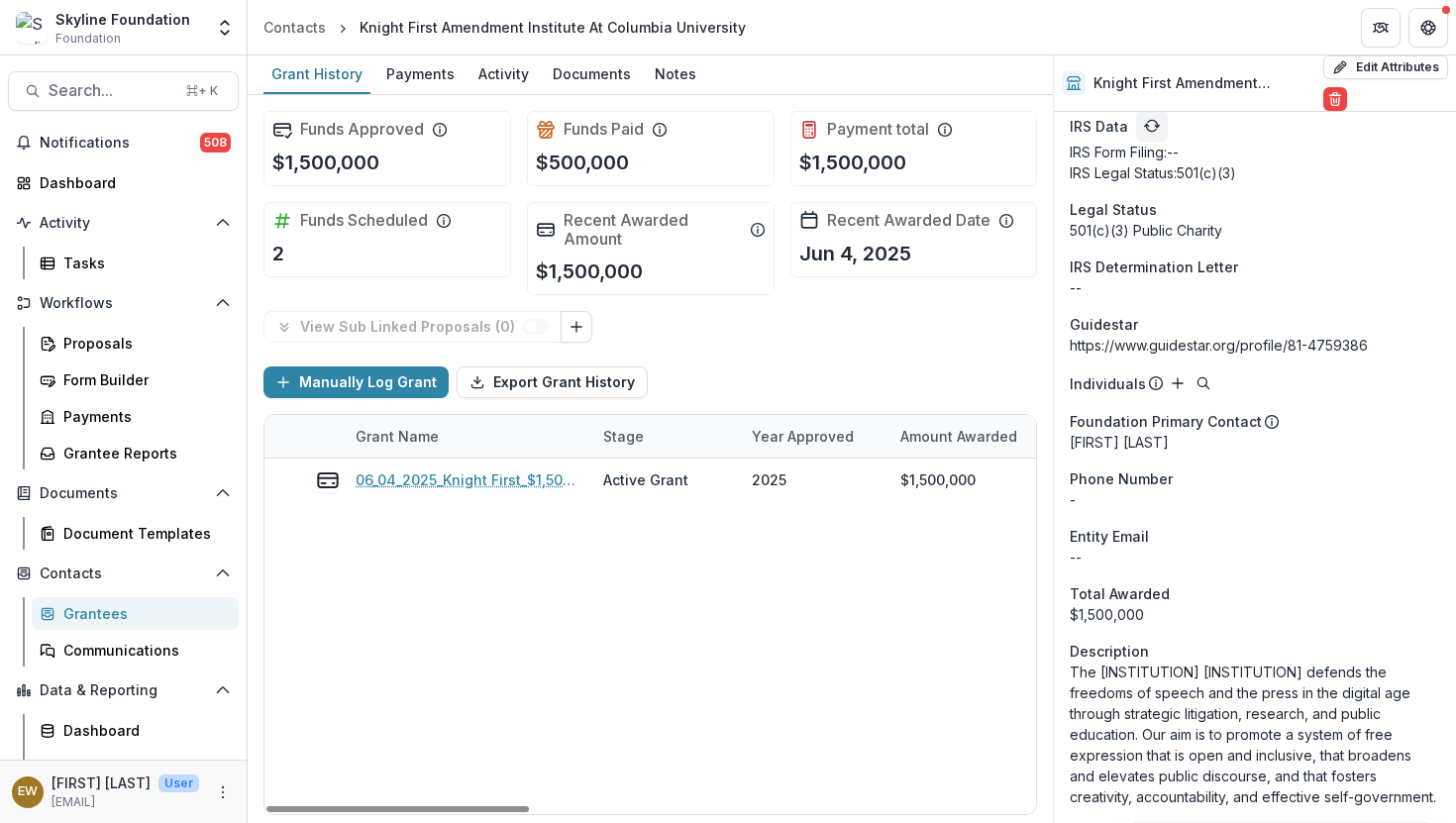 click on "The [INSTITUTION] [INSTITUTION] defends the freedoms of speech and the press in the digital age through strategic litigation, research, and public education. Our aim is to promote a system of free expression that is open and inclusive, that broadens and elevates public discourse, and that fosters creativity, accountability, and effective self-government." at bounding box center (1255, 734) 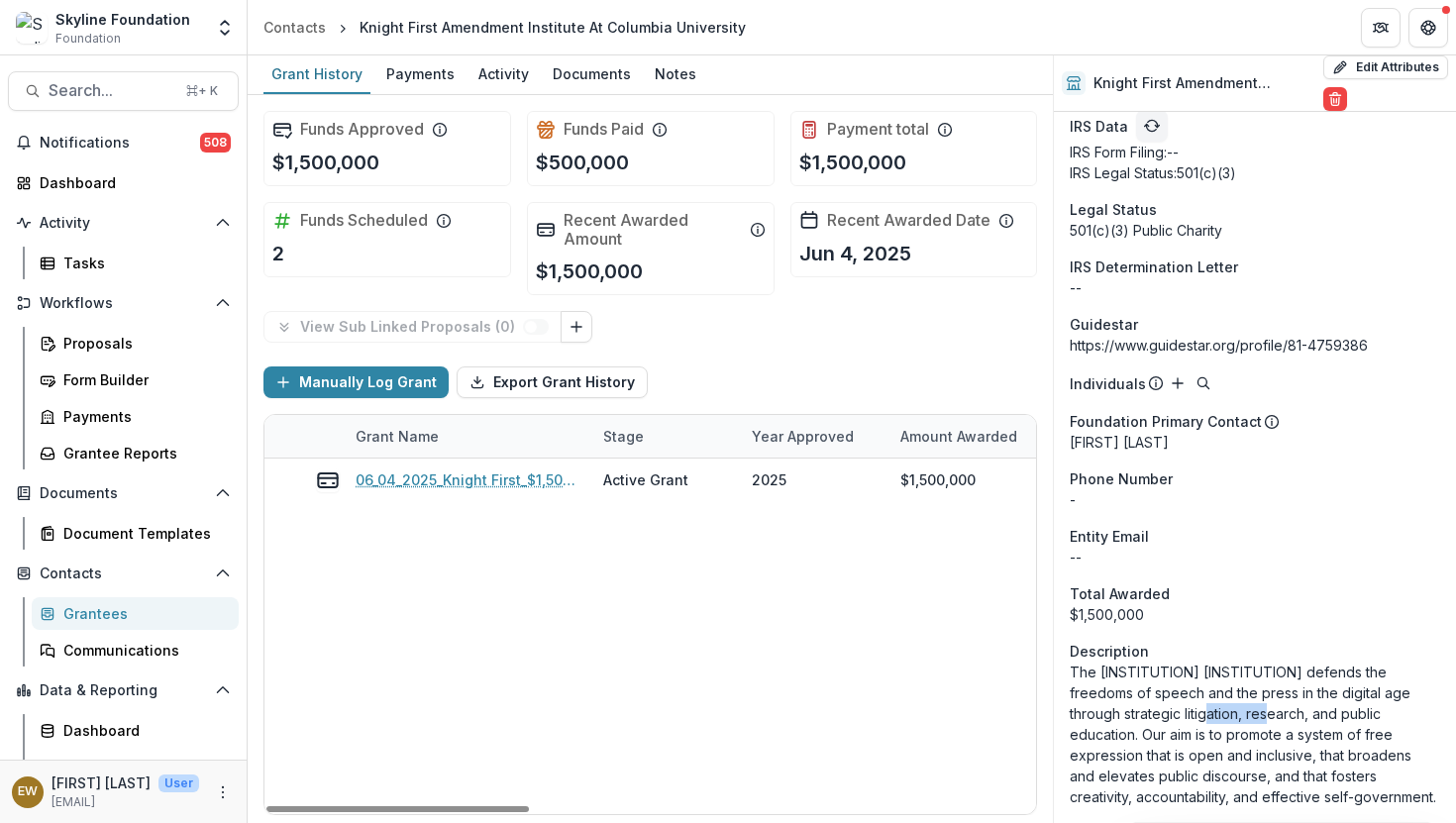 click on "The [INSTITUTION] [INSTITUTION] defends the freedoms of speech and the press in the digital age through strategic litigation, research, and public education. Our aim is to promote a system of free expression that is open and inclusive, that broadens and elevates public discourse, and that fosters creativity, accountability, and effective self-government." at bounding box center (1255, 734) 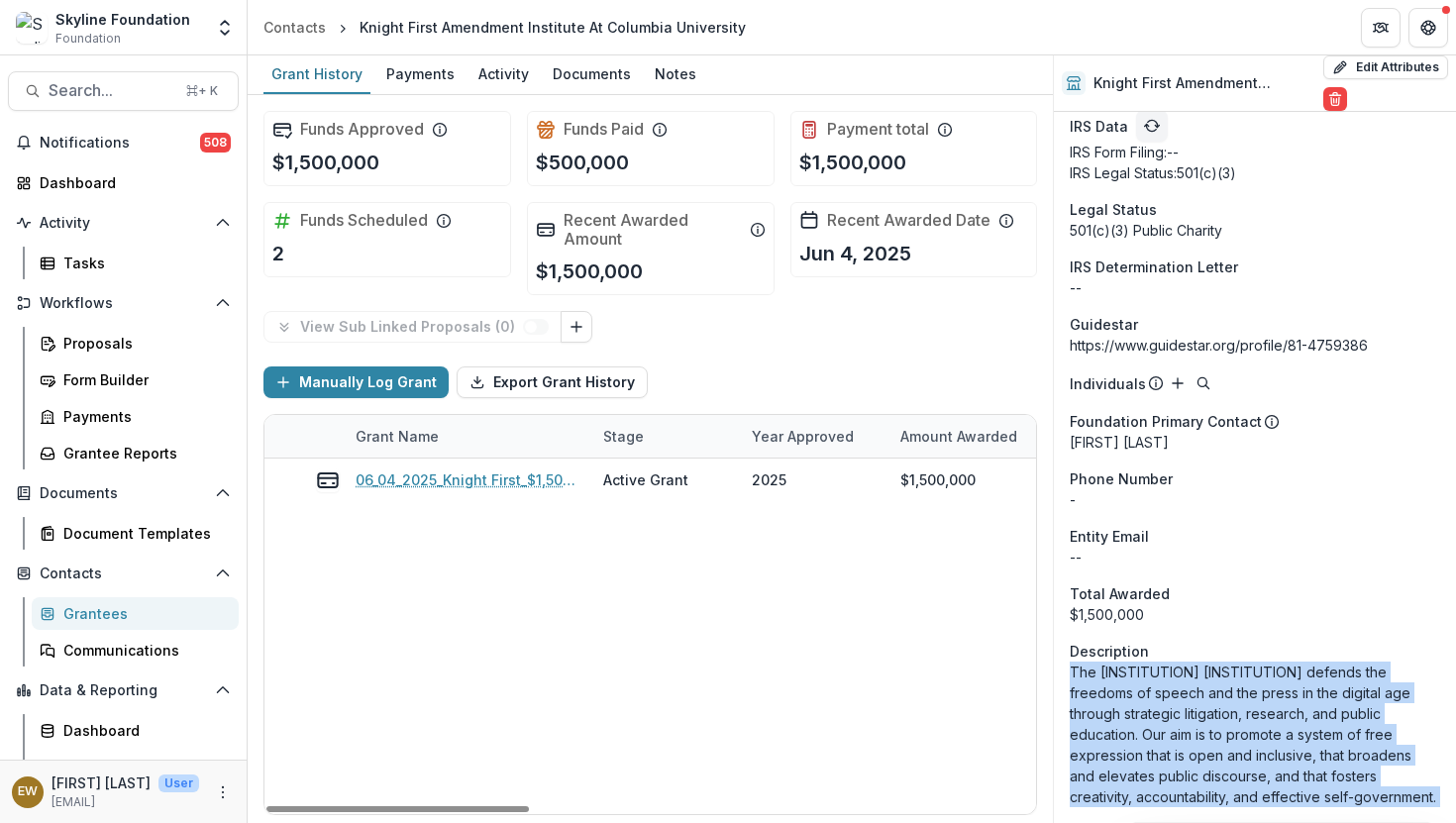 click on "The [INSTITUTION] [INSTITUTION] defends the freedoms of speech and the press in the digital age through strategic litigation, research, and public education. Our aim is to promote a system of free expression that is open and inclusive, that broadens and elevates public discourse, and that fosters creativity, accountability, and effective self-government." at bounding box center (1255, 734) 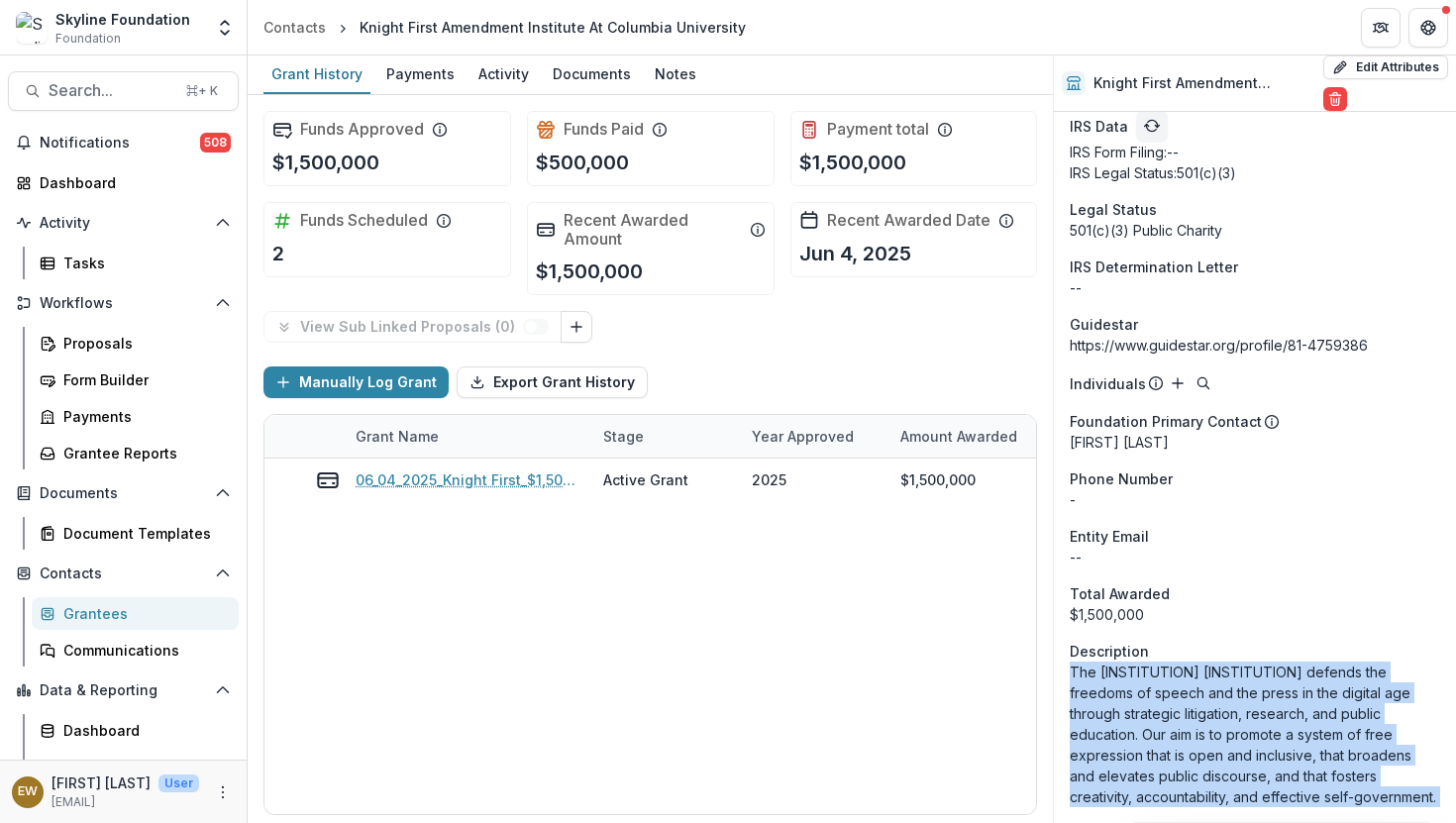 copy on "The [INSTITUTION] [INSTITUTION] defends the freedoms of speech and the press in the digital age through strategic litigation, research, and public education. Our aim is to promote a system of free expression that is open and inclusive, that broadens and elevates public discourse, and that fosters creativity, accountability, and effective self-government." 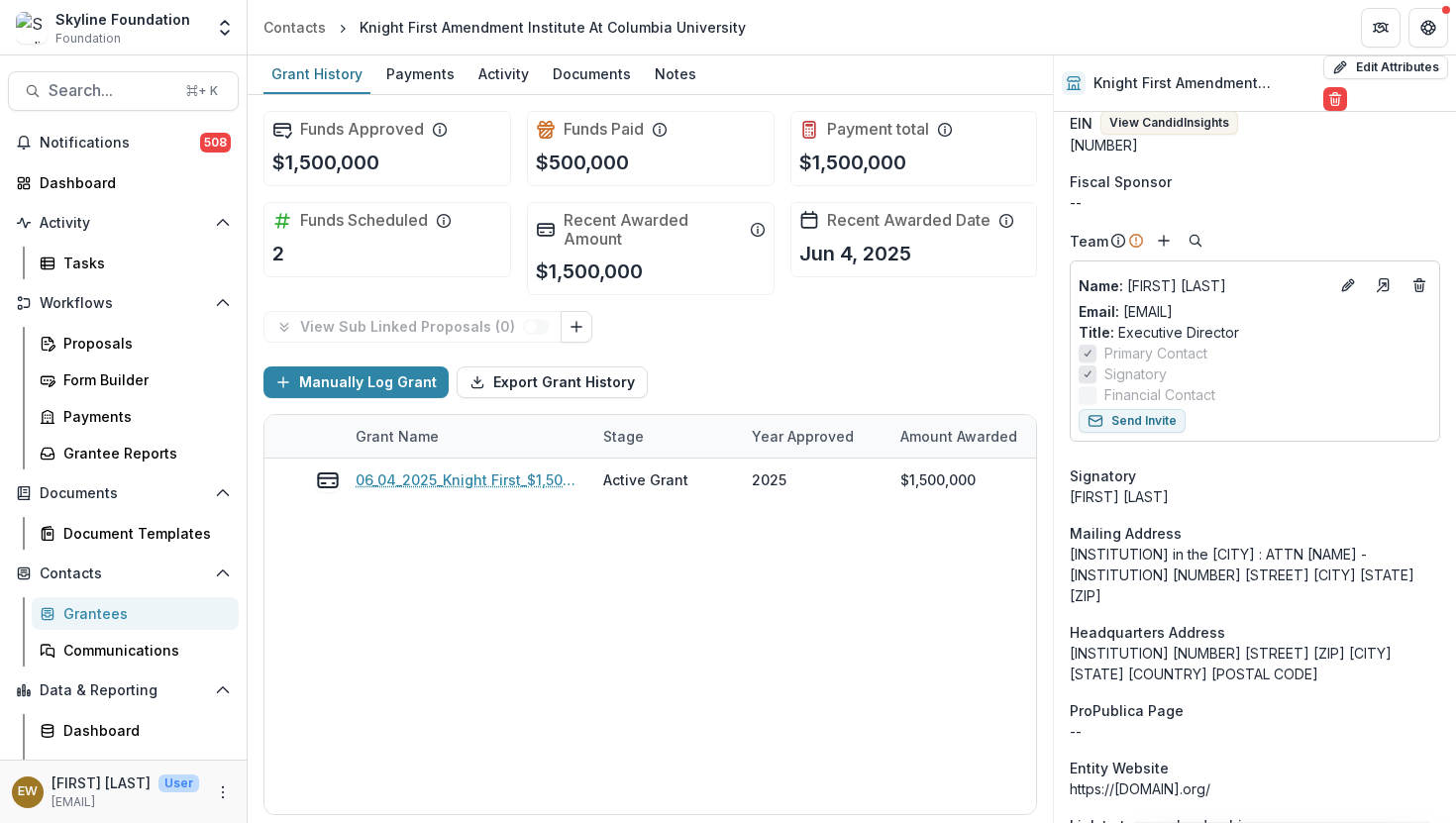 scroll, scrollTop: 594, scrollLeft: 0, axis: vertical 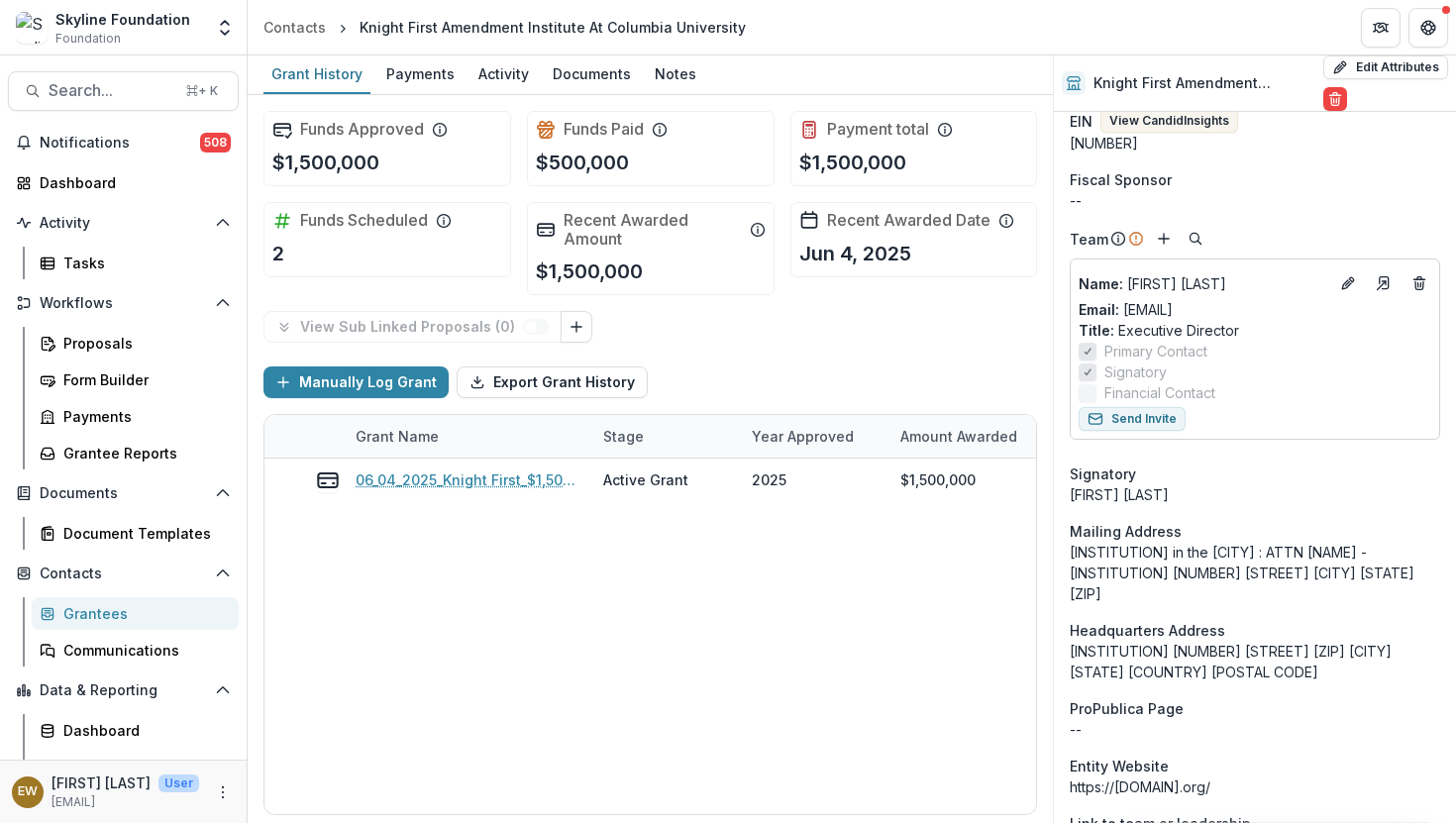 click on "[INSTITUTION] in the [CITY] : ATTN [NAME] - [INSTITUTION] [NUMBER] [STREET]	 [CITY] [STATE] [ZIP]" at bounding box center (1255, 572) 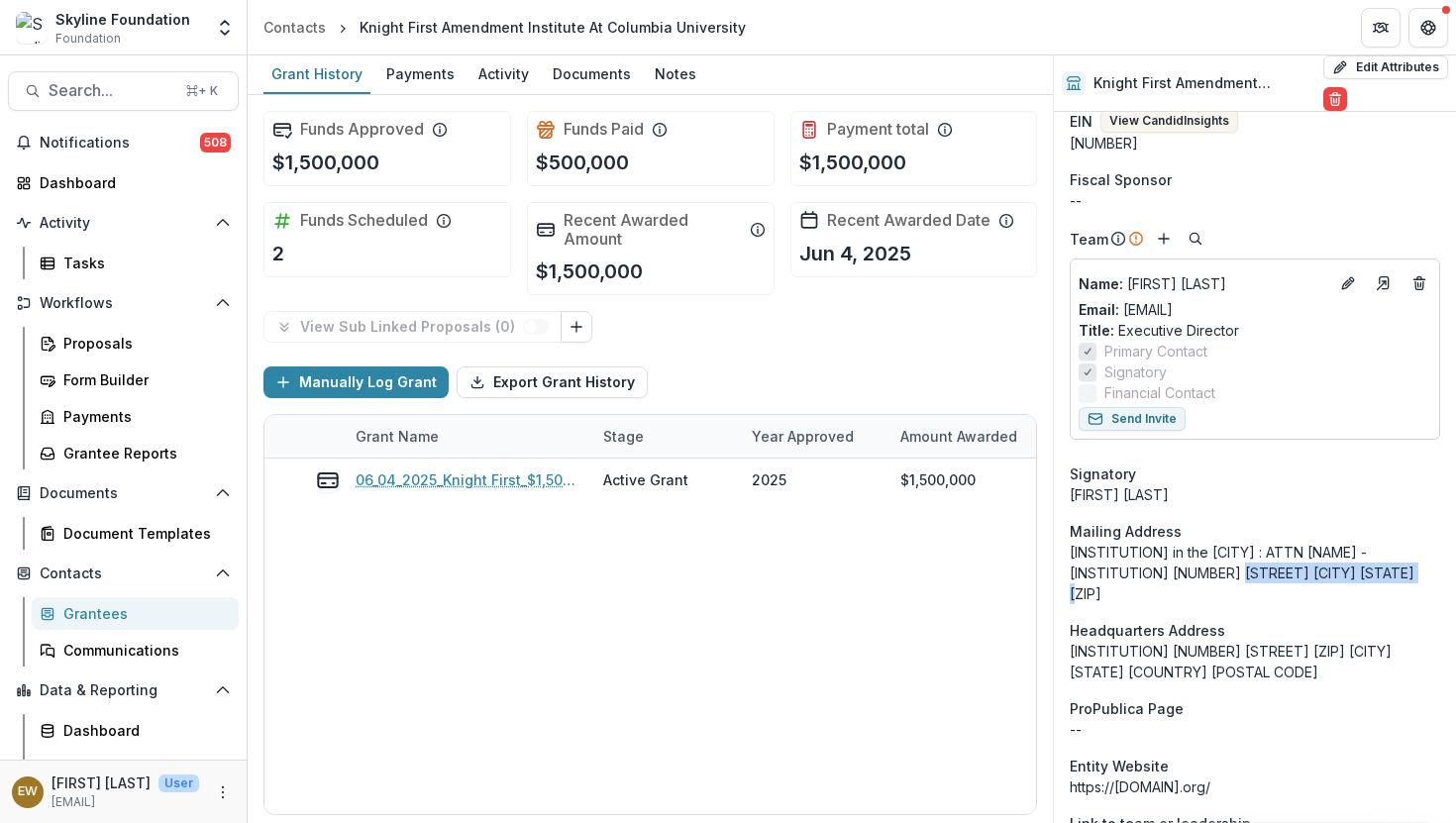 drag, startPoint x: 1188, startPoint y: 570, endPoint x: 1349, endPoint y: 570, distance: 161 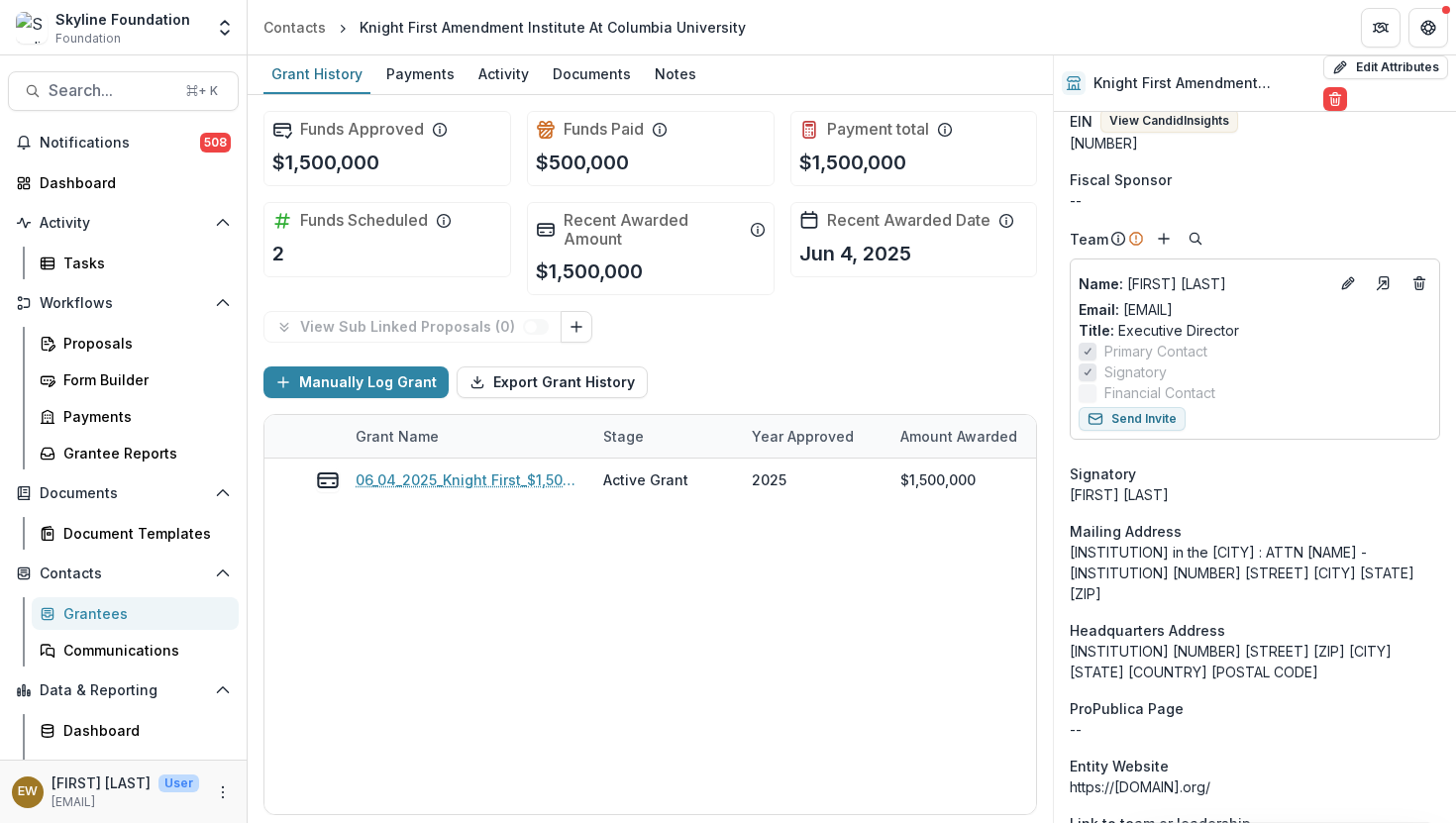 click on "[INSTITUTION] in the [CITY] : ATTN [NAME] - [INSTITUTION] [NUMBER] [STREET]	 [CITY] [STATE] [ZIP]" at bounding box center [1255, 572] 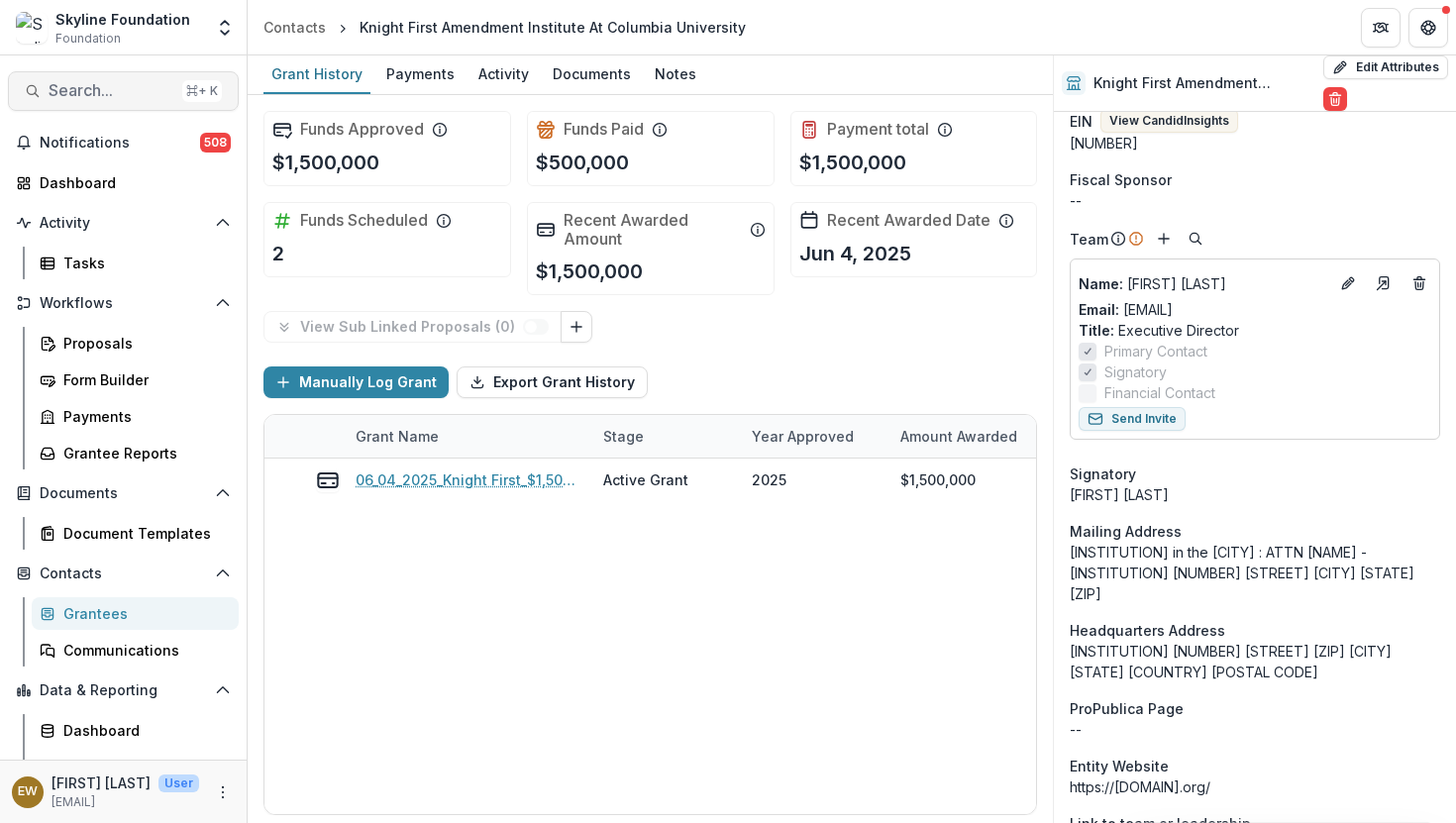 click on "Search..." at bounding box center [111, 90] 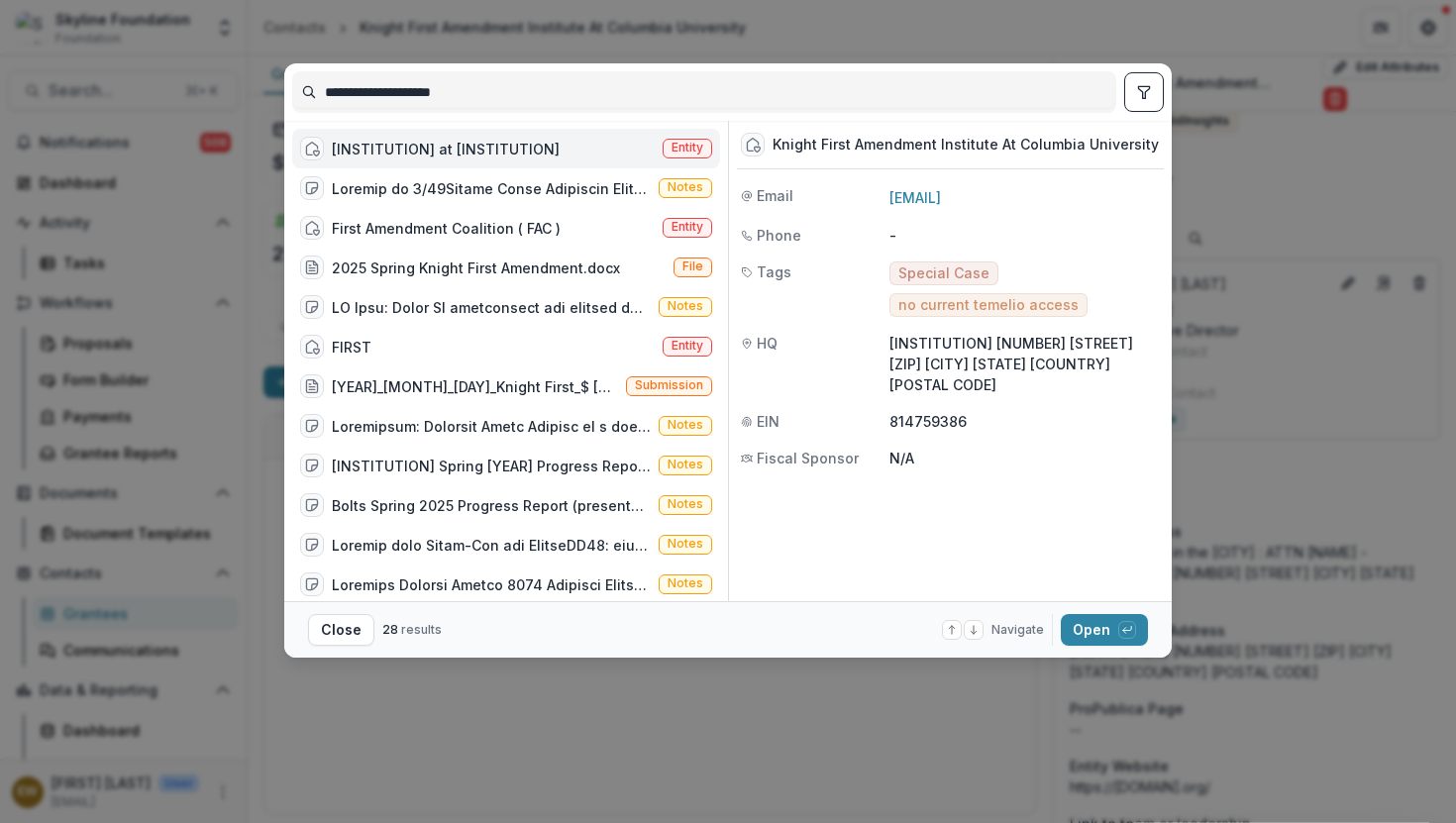 click on "**********" at bounding box center [704, 92] 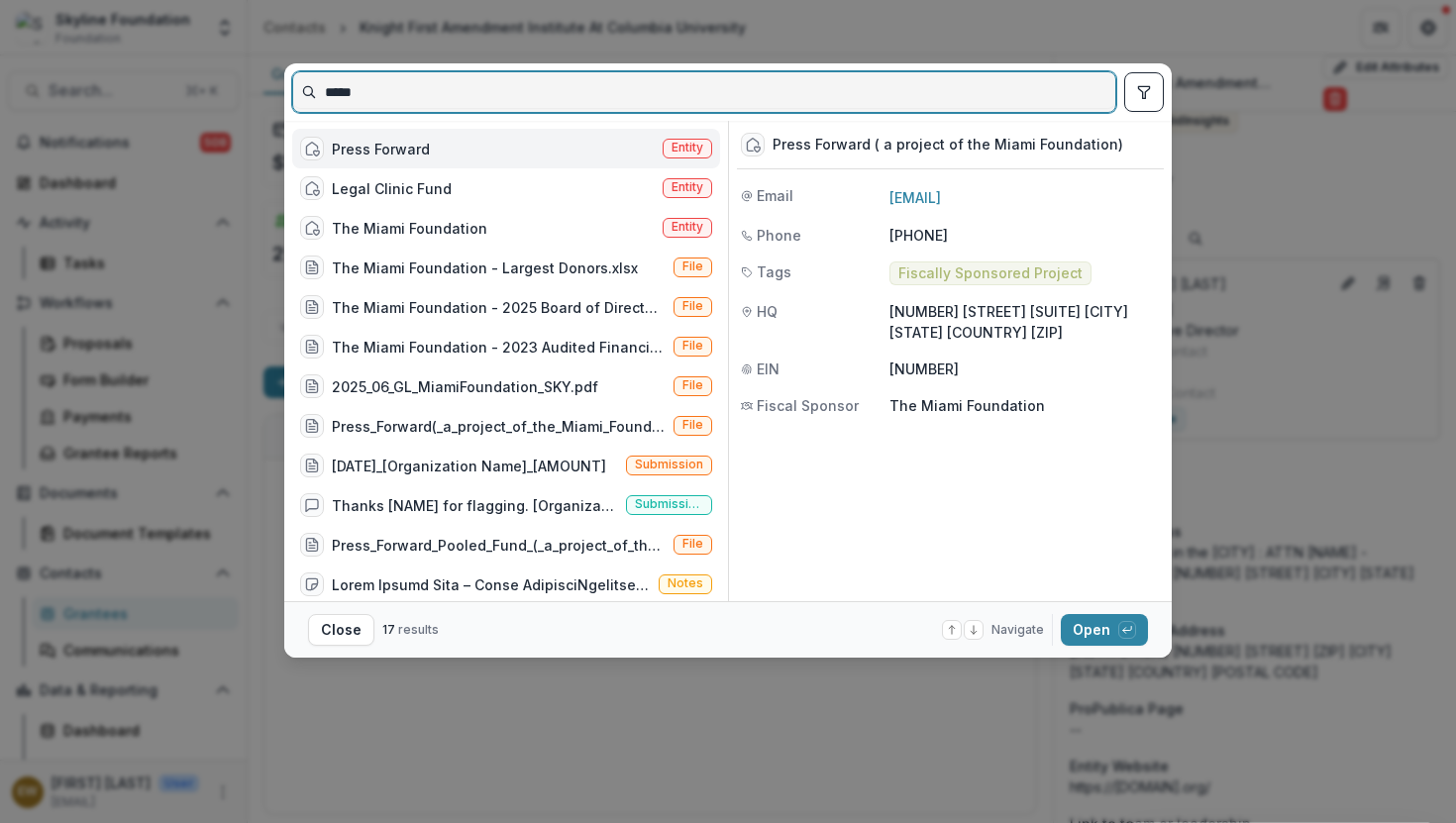 click on "*****" at bounding box center [704, 92] 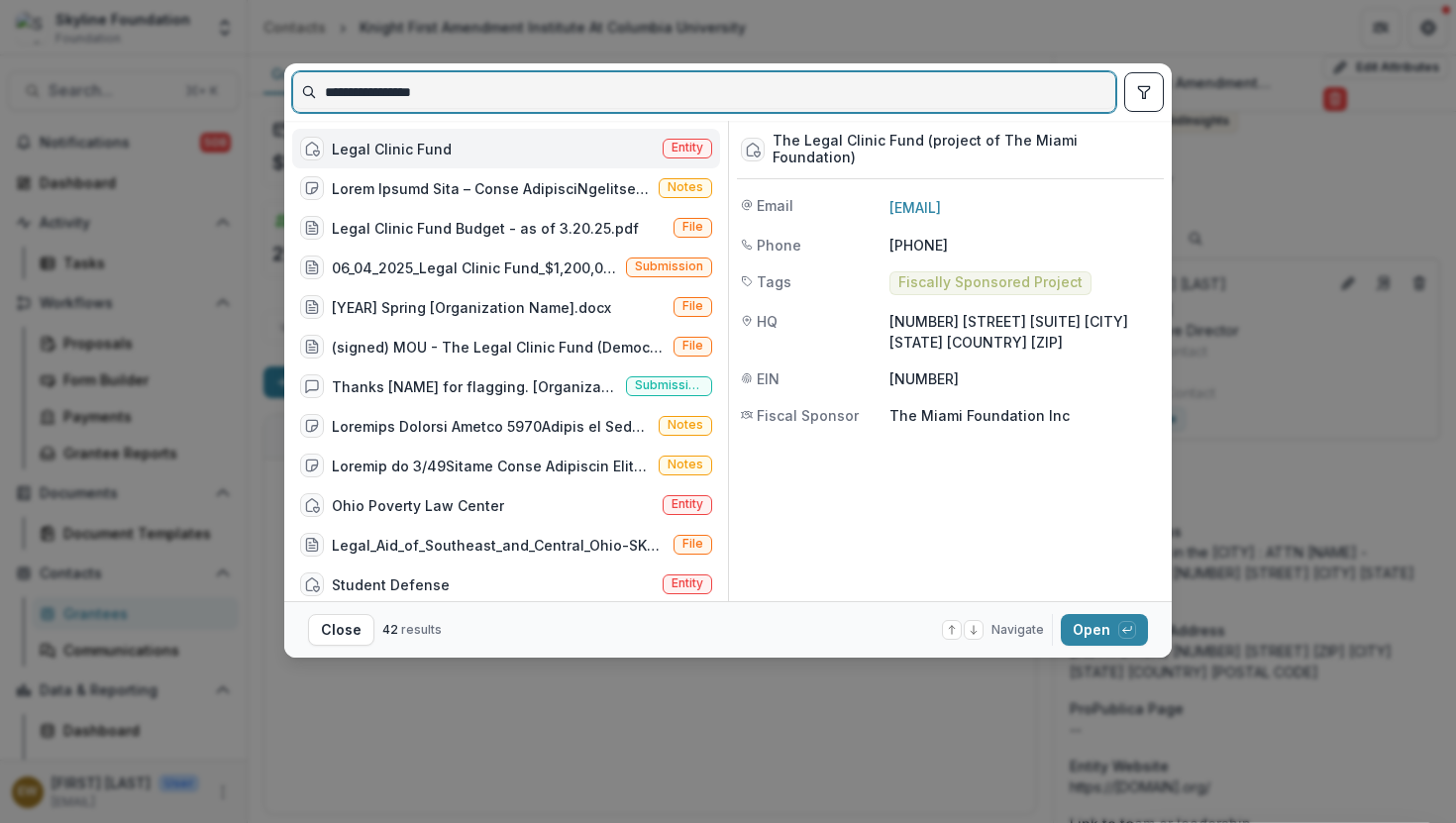 type on "**********" 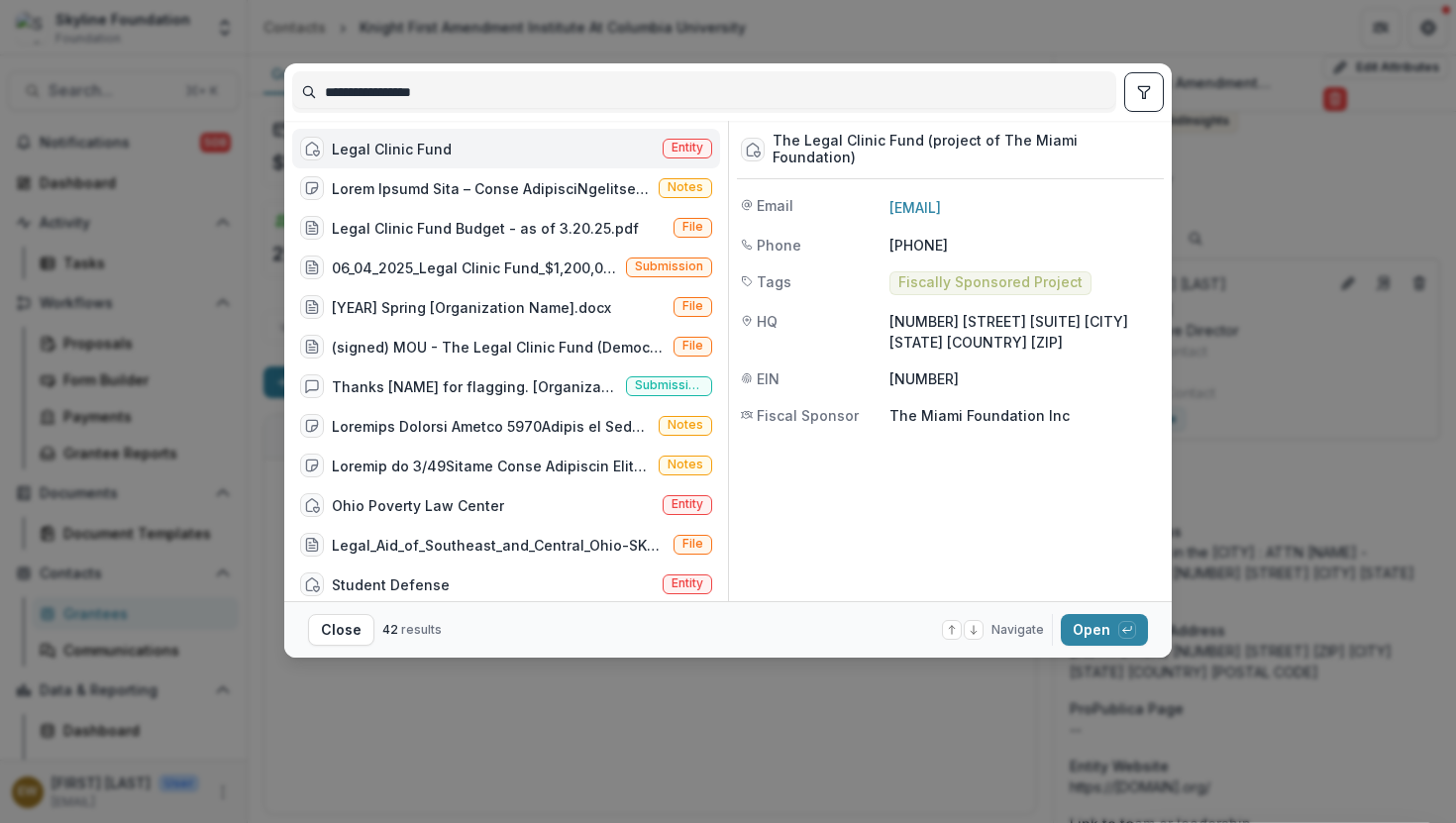 click on "Legal Clinic Fund  Entity" at bounding box center [506, 149] 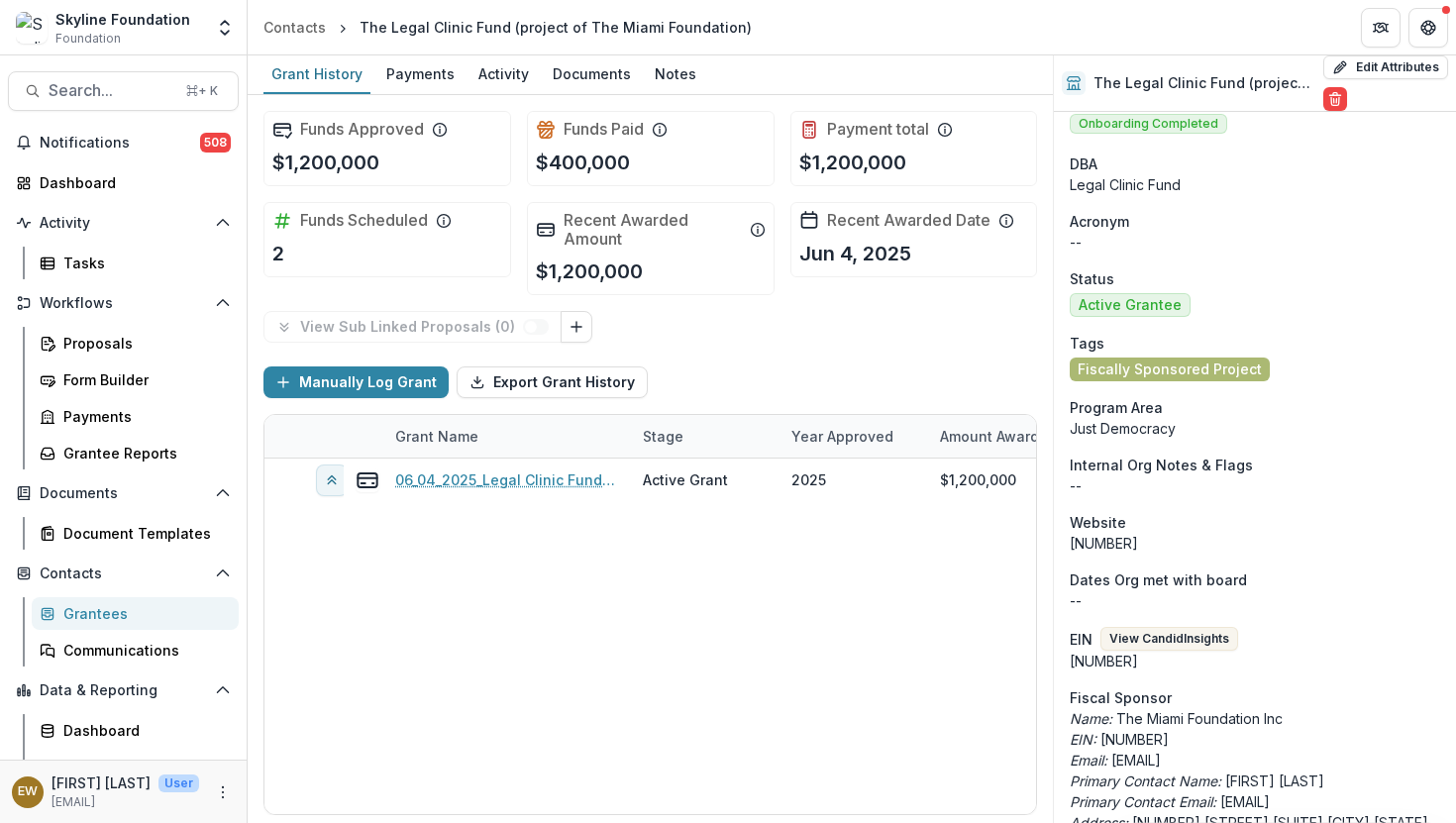 scroll, scrollTop: 0, scrollLeft: 0, axis: both 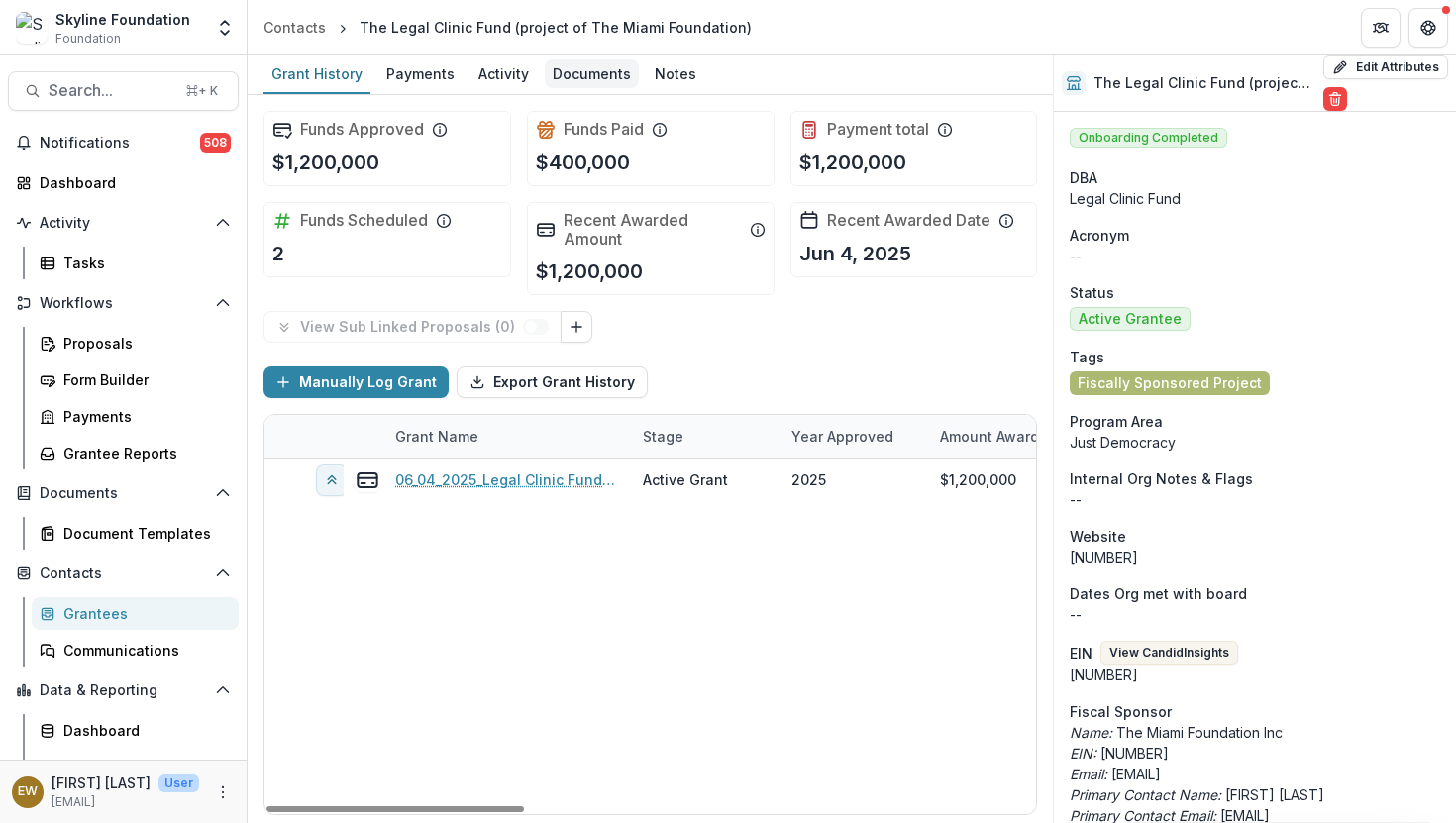 click on "Documents" at bounding box center (591, 73) 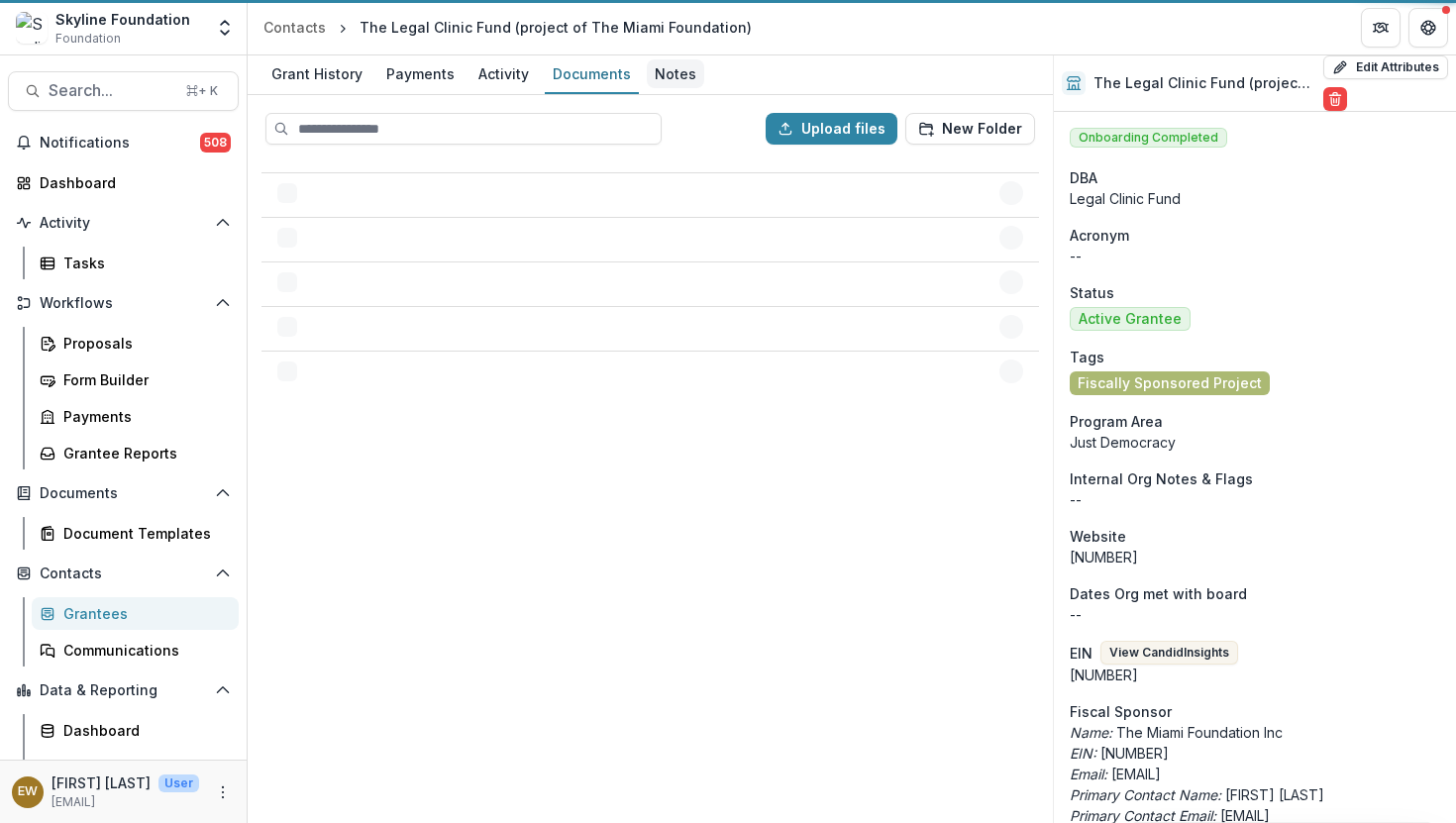 click on "Notes" at bounding box center [676, 73] 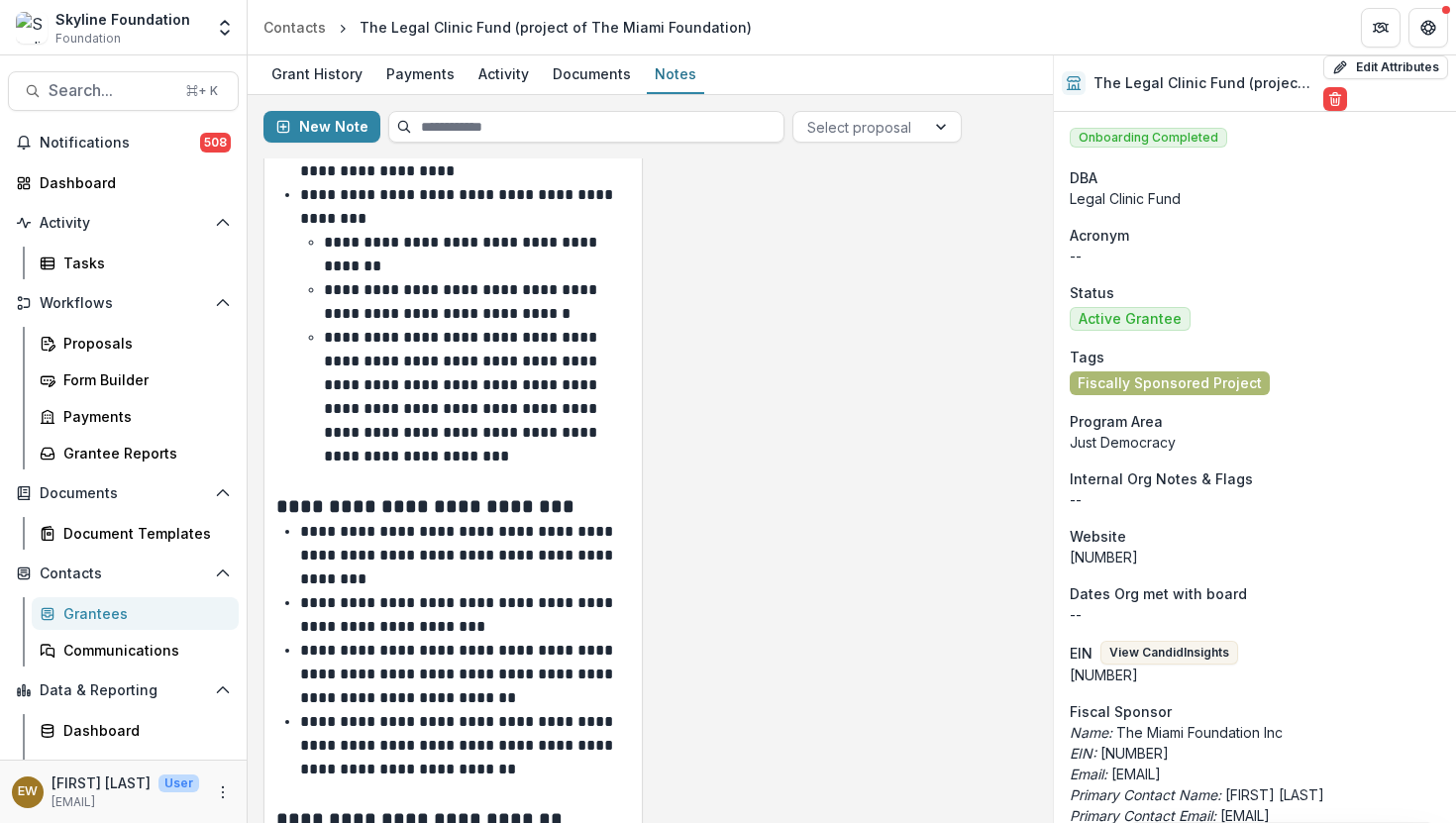 scroll, scrollTop: 27, scrollLeft: 0, axis: vertical 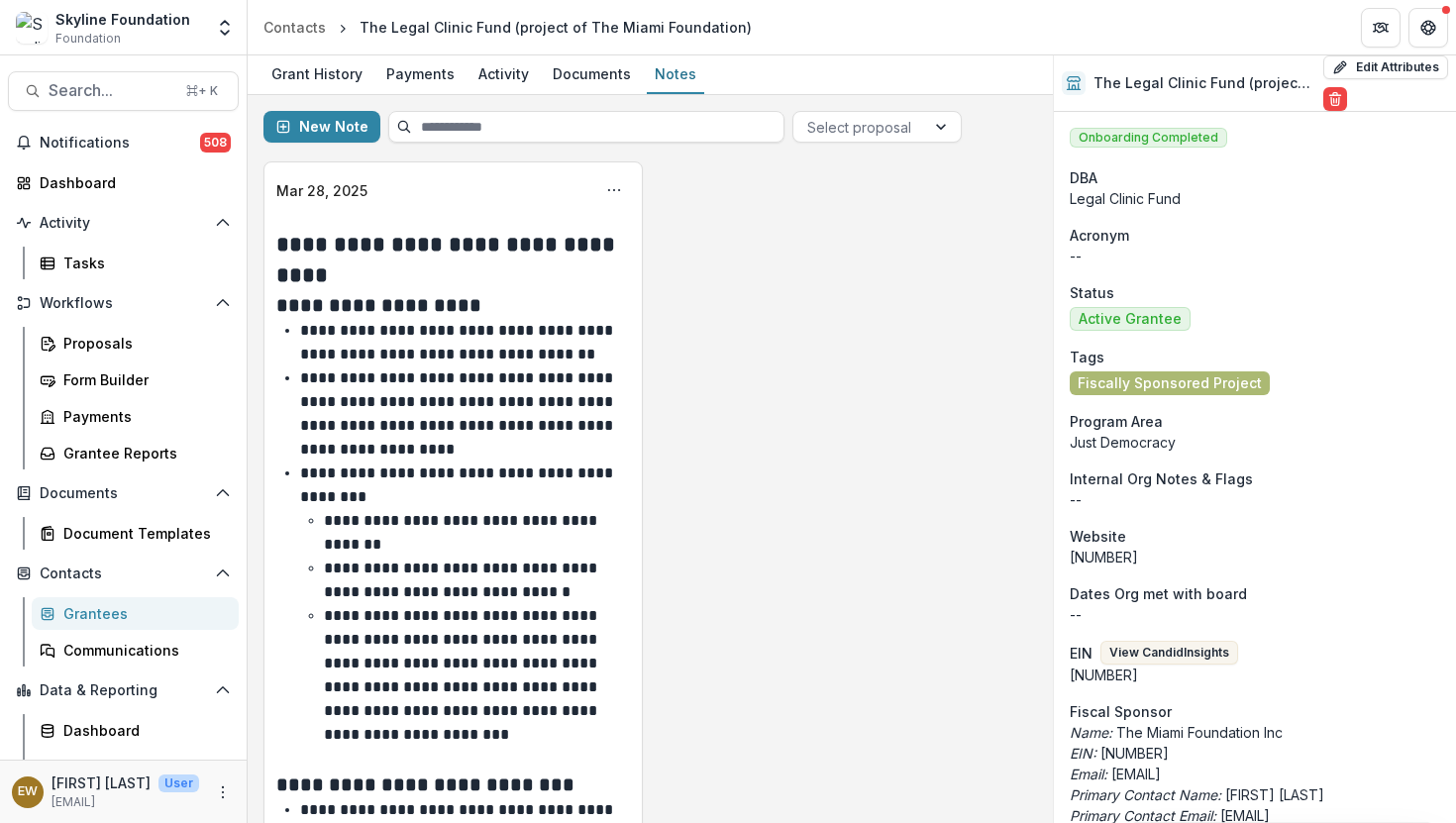 click on "**********" at bounding box center (464, 414) 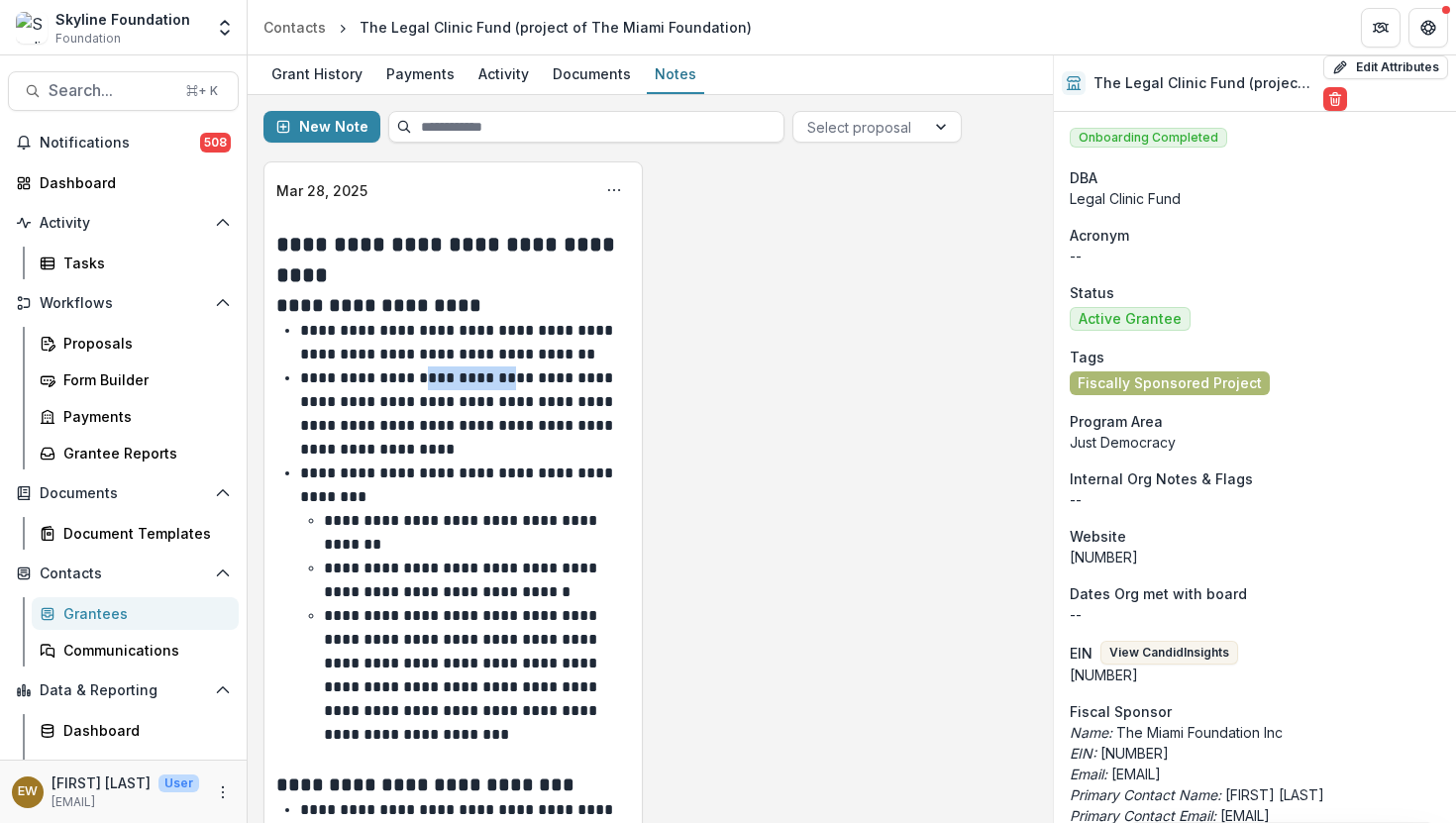 click on "**********" at bounding box center (464, 414) 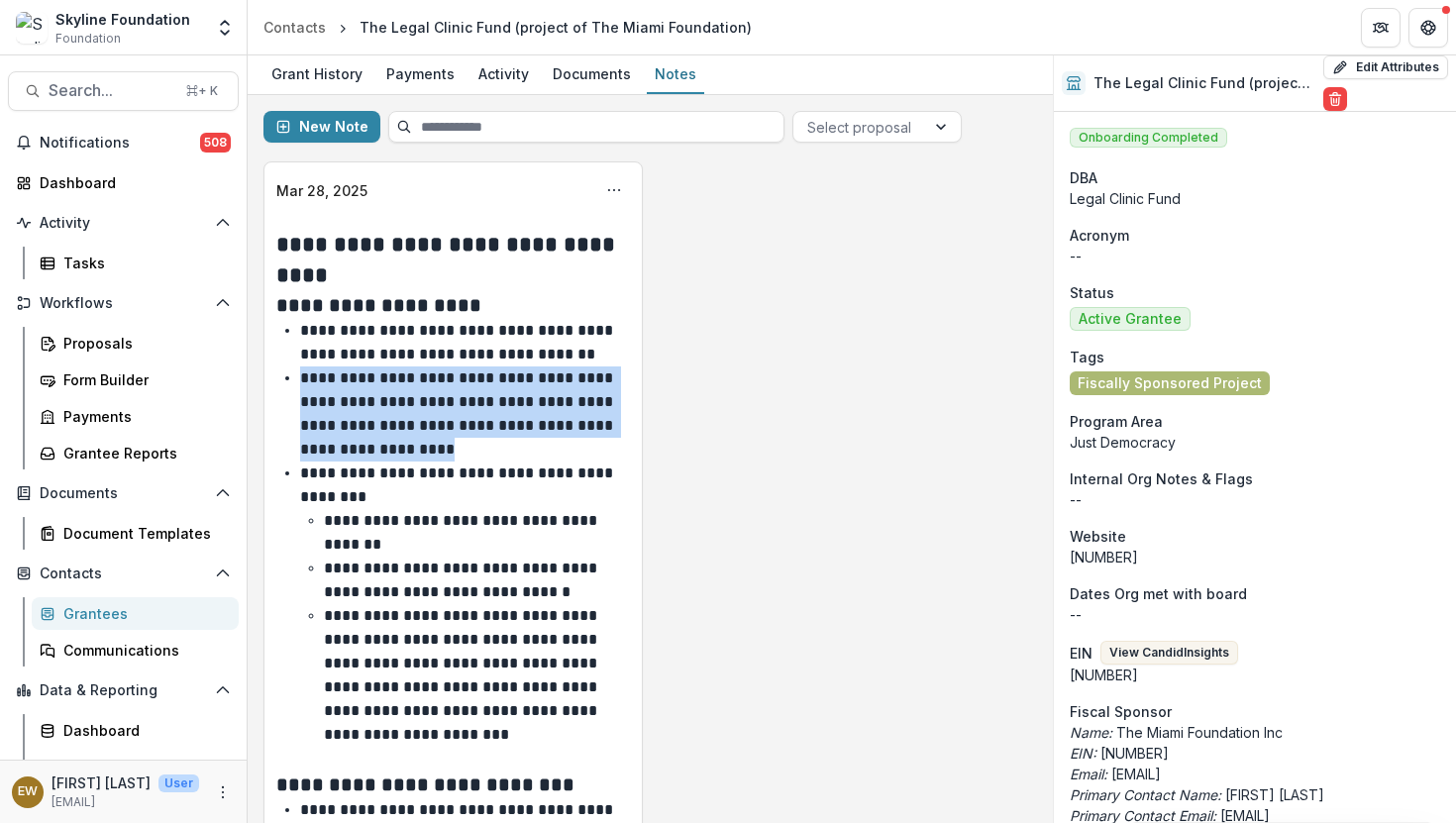 click on "**********" at bounding box center (464, 414) 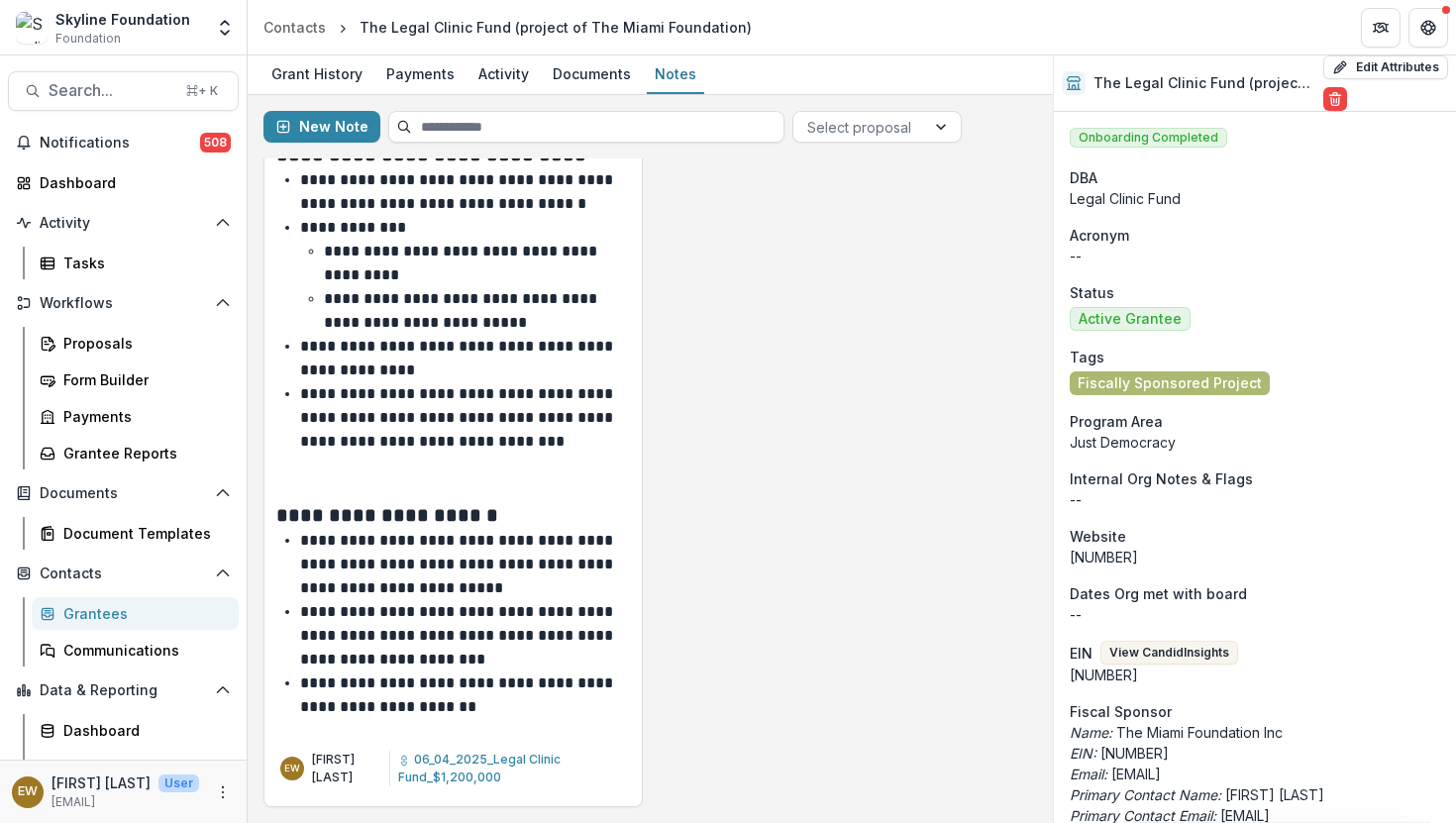scroll, scrollTop: 1528, scrollLeft: 0, axis: vertical 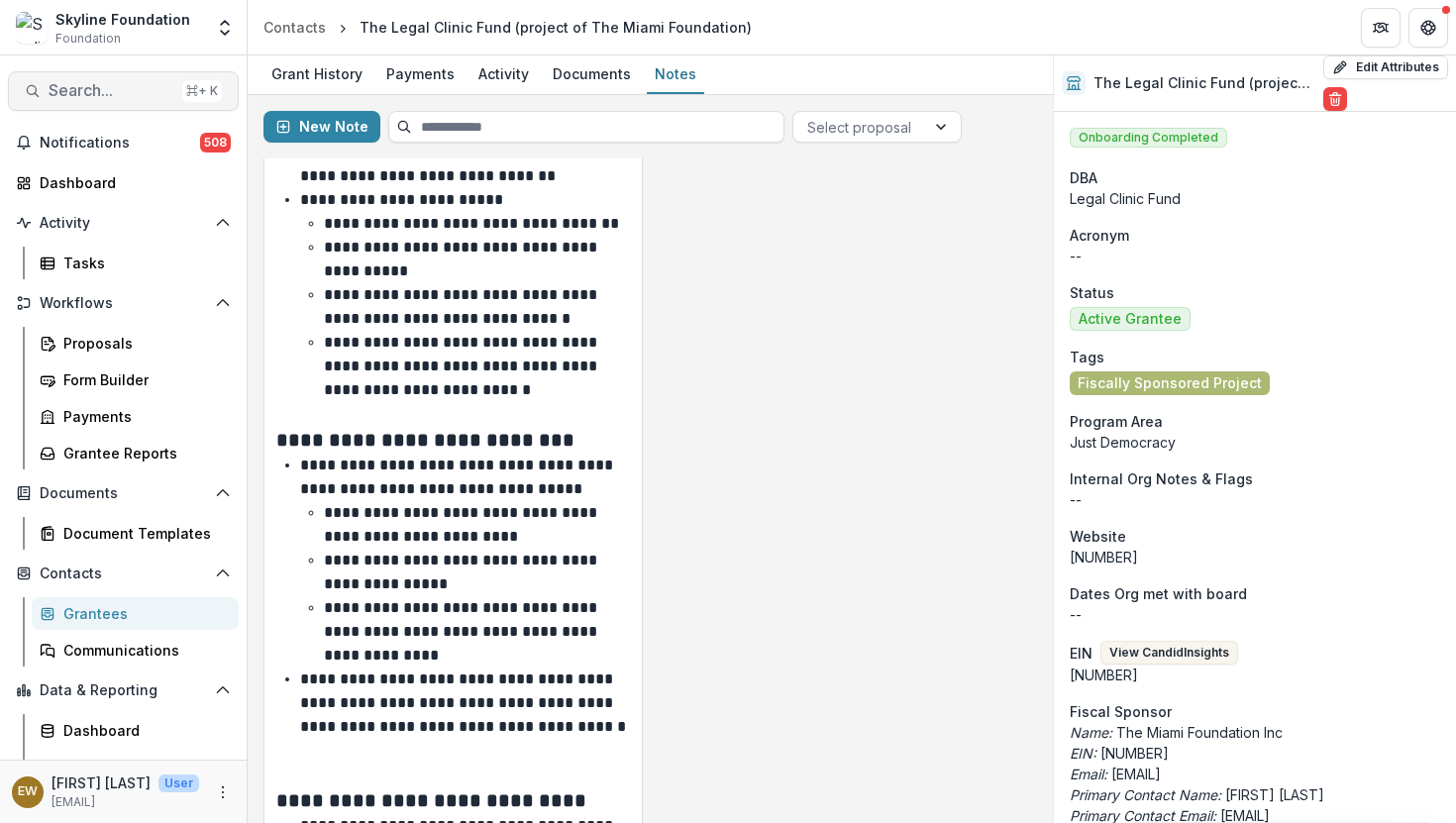 click on "Search... ⌘  + K" at bounding box center (123, 91) 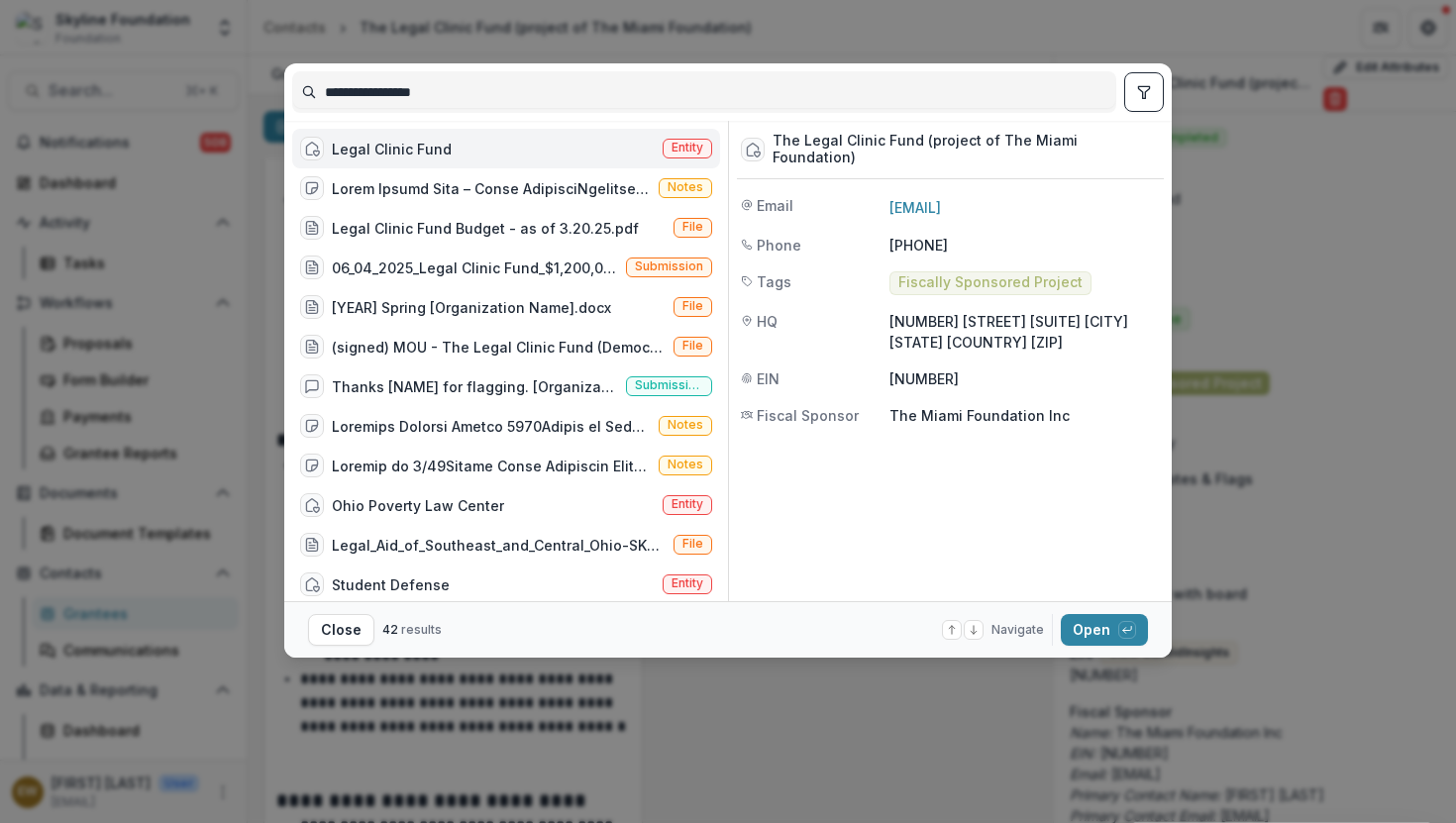 click on "**********" at bounding box center [704, 92] 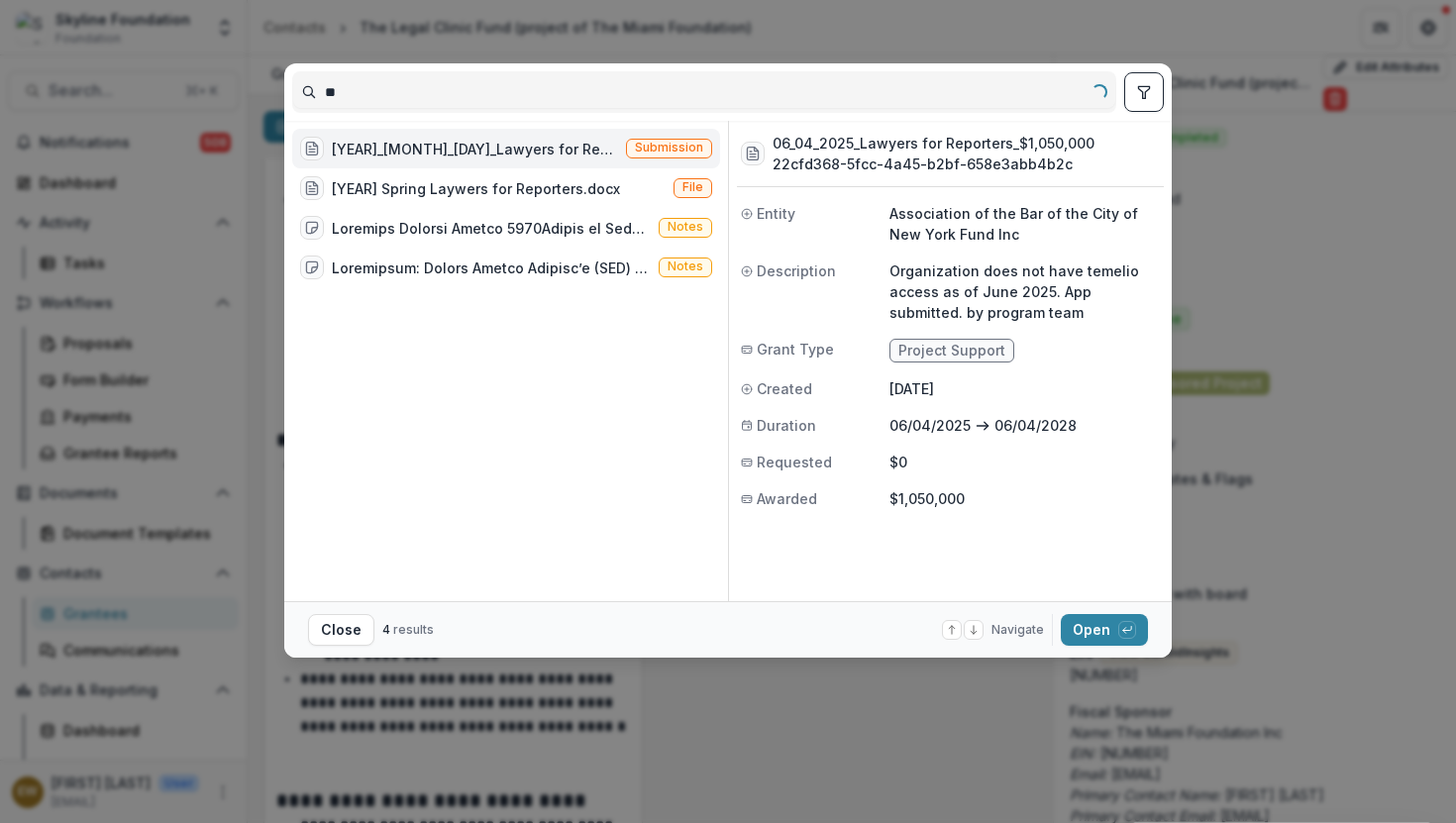 type on "*" 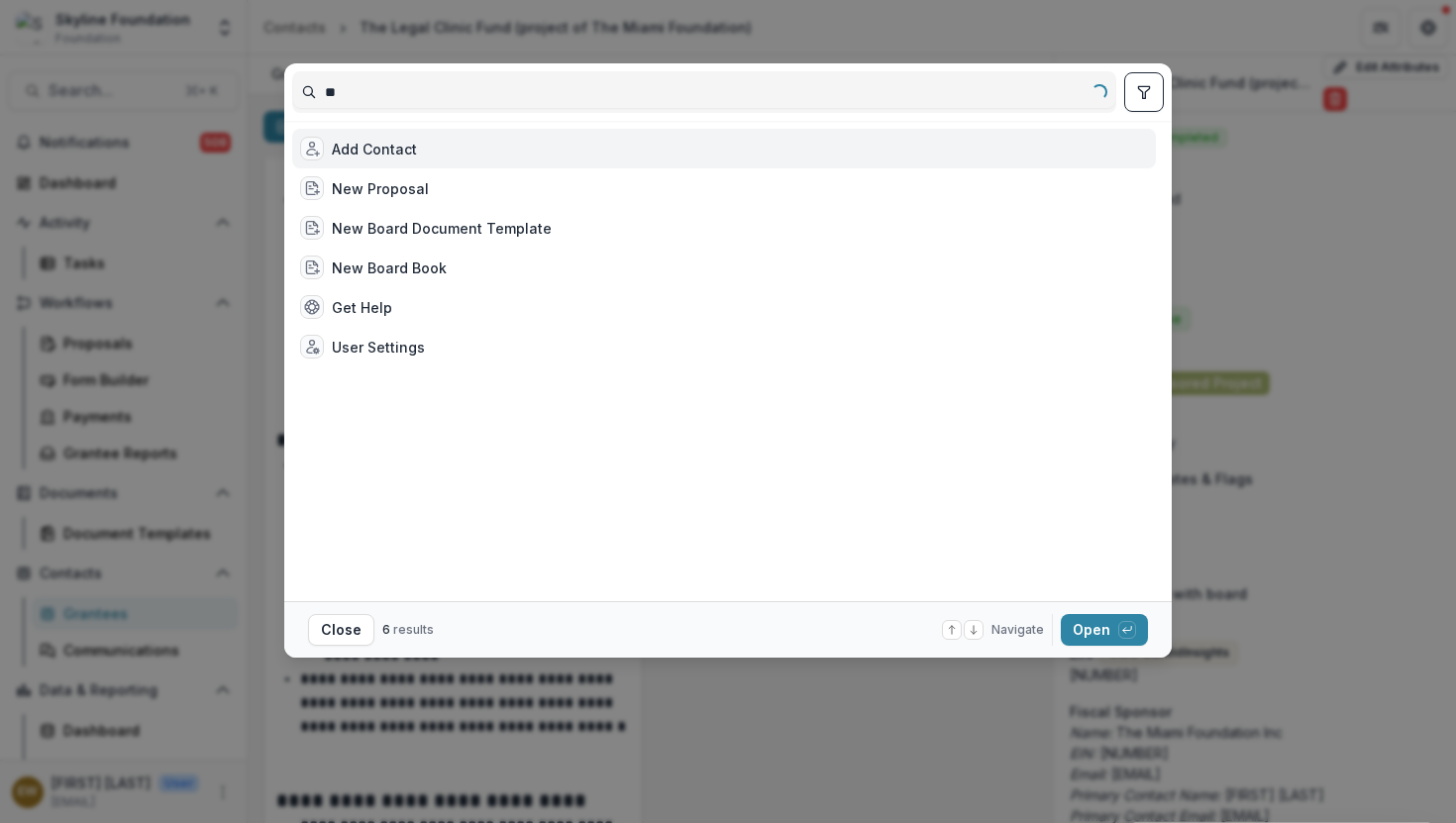 type on "*" 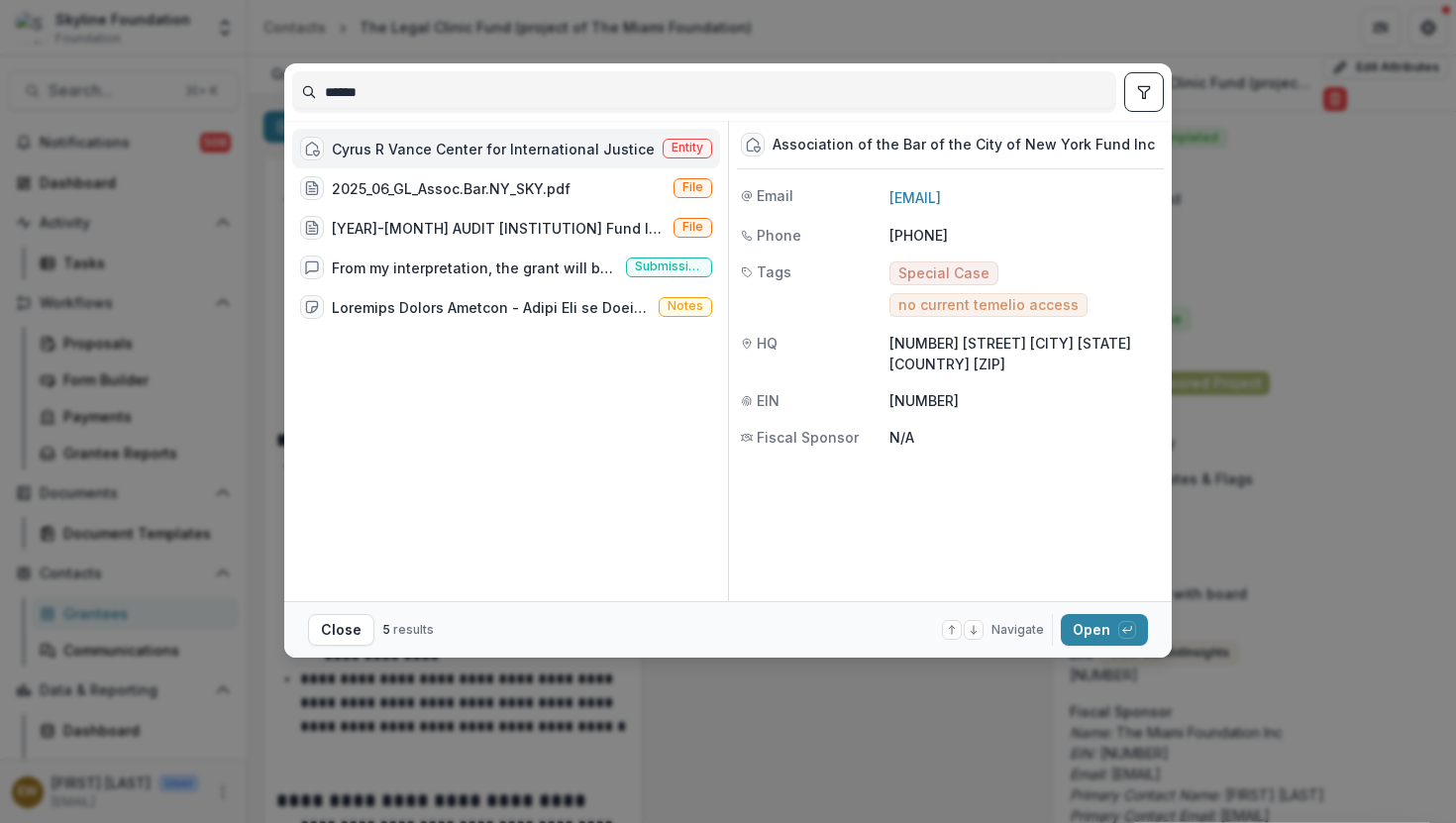 type on "******" 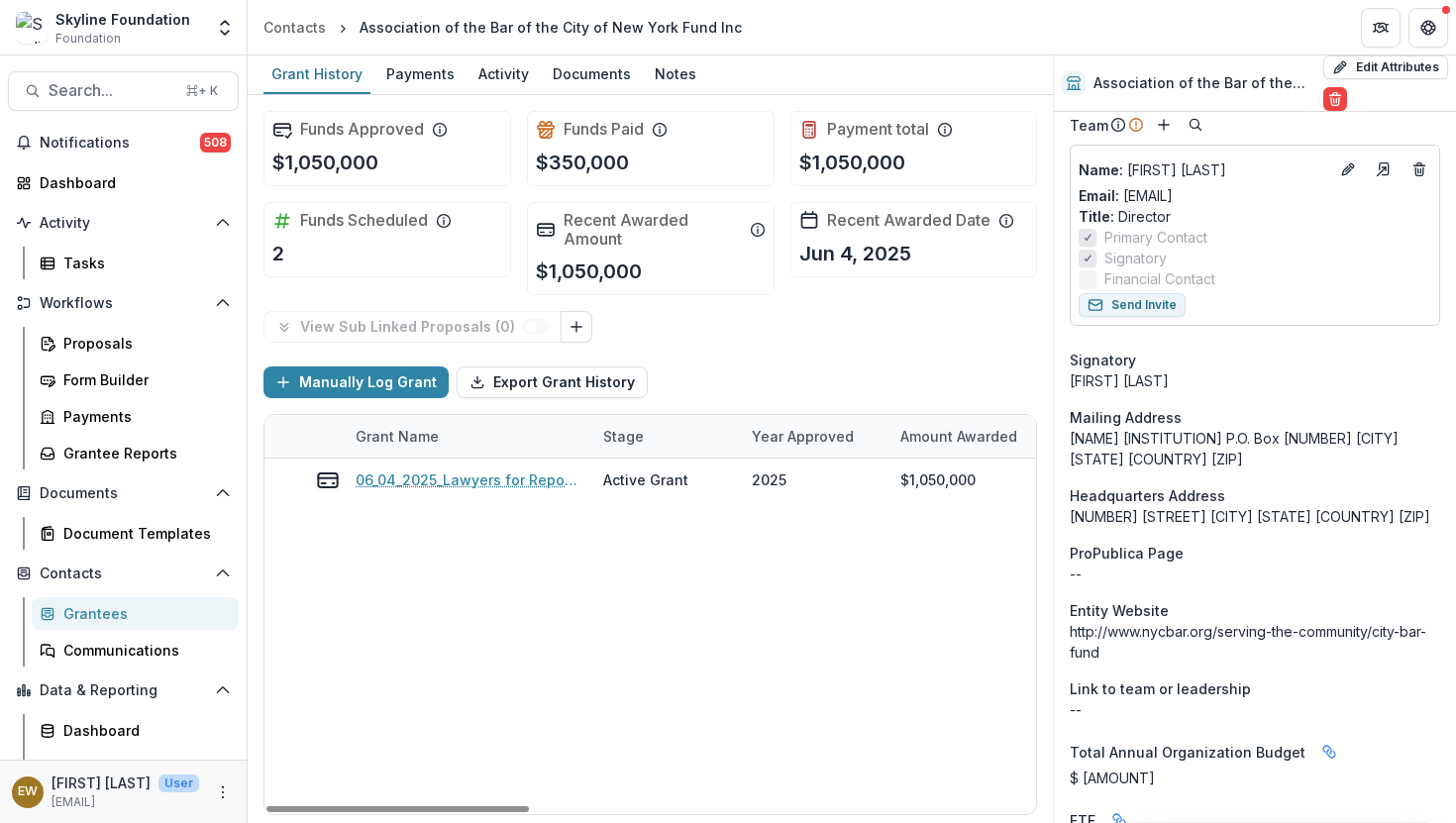 scroll, scrollTop: 1816, scrollLeft: 0, axis: vertical 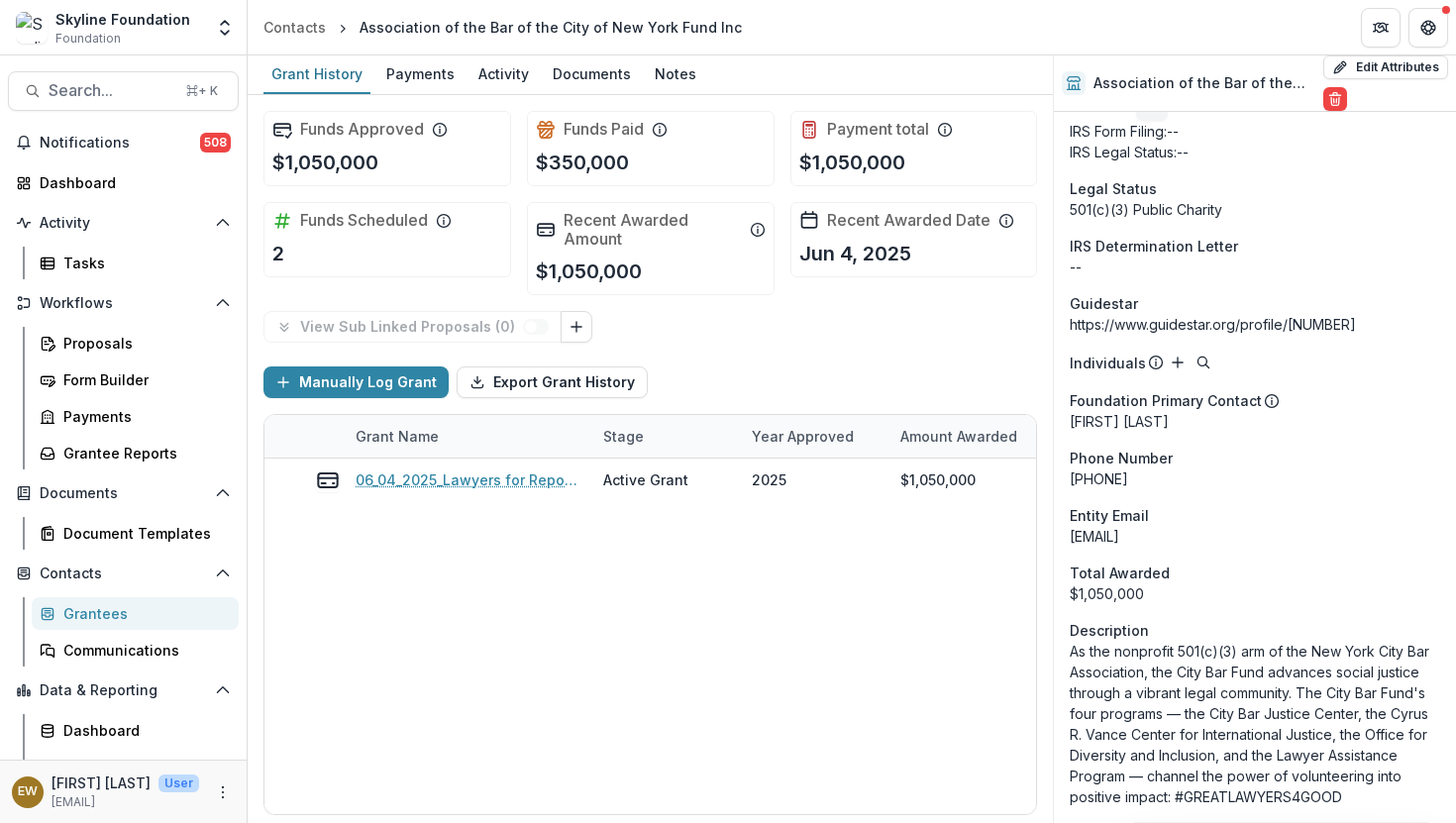click on "$350,000" at bounding box center [582, 162] 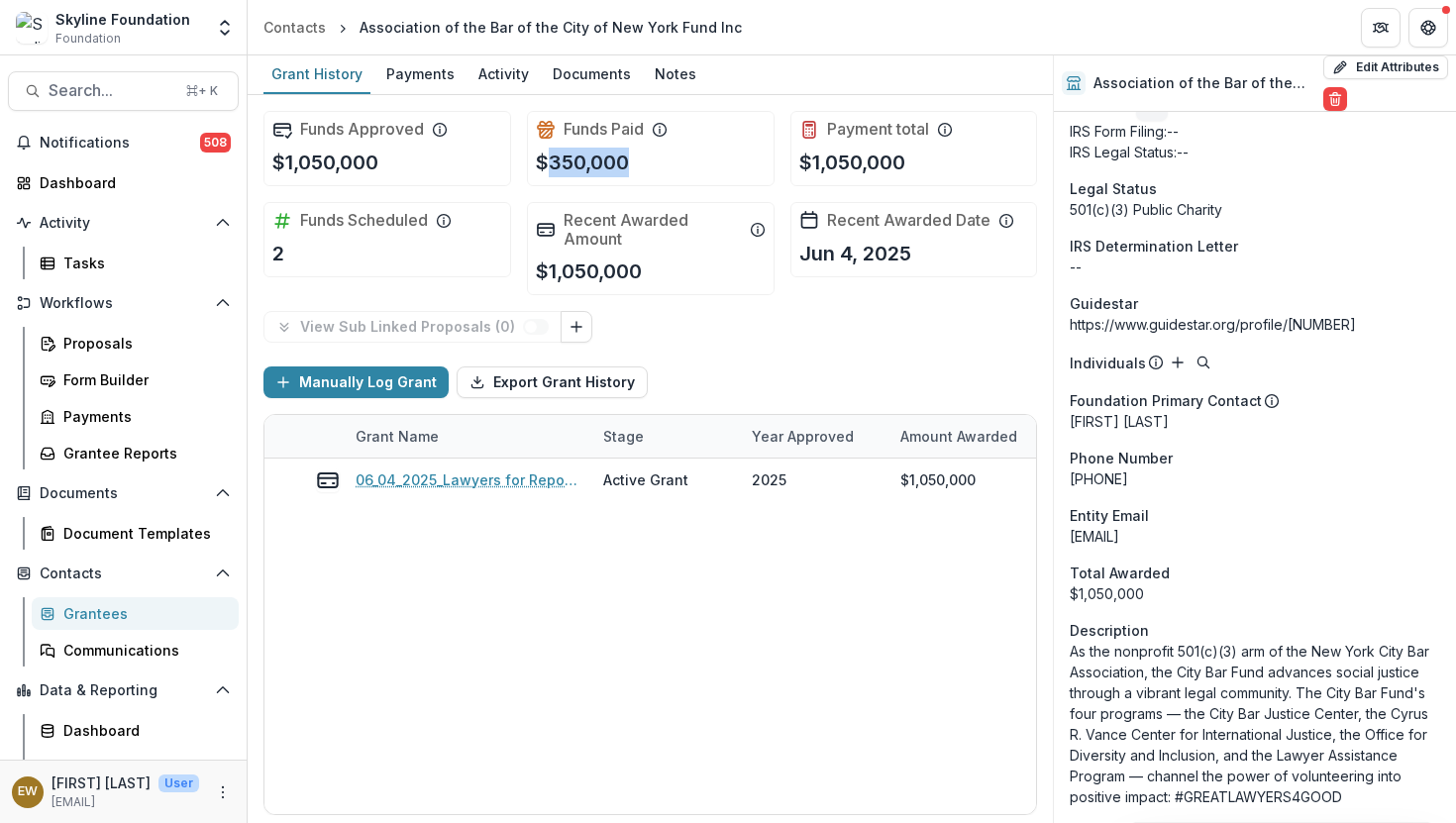 click on "$350,000" at bounding box center [582, 162] 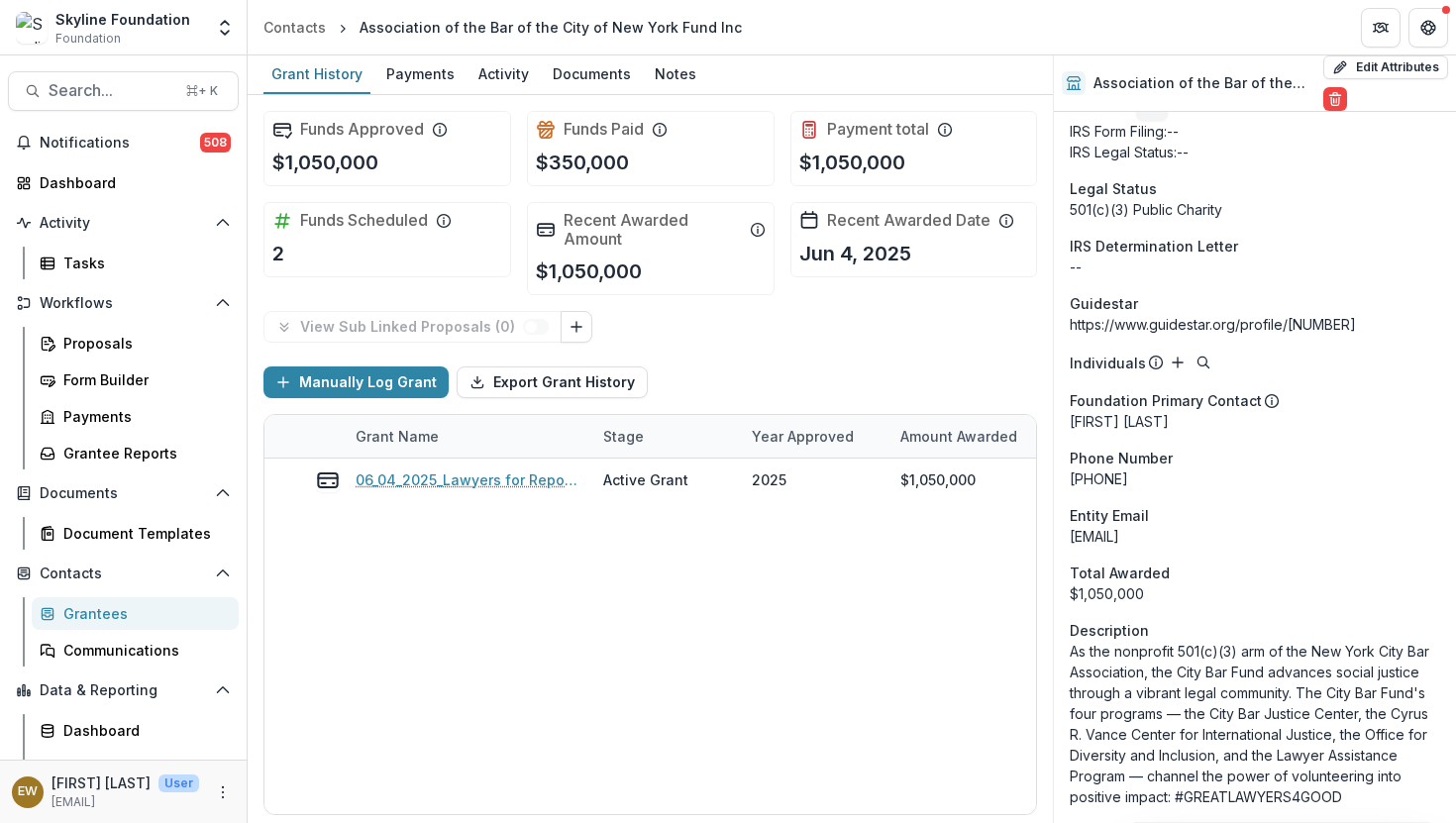 click on "$1,050,000" at bounding box center [325, 162] 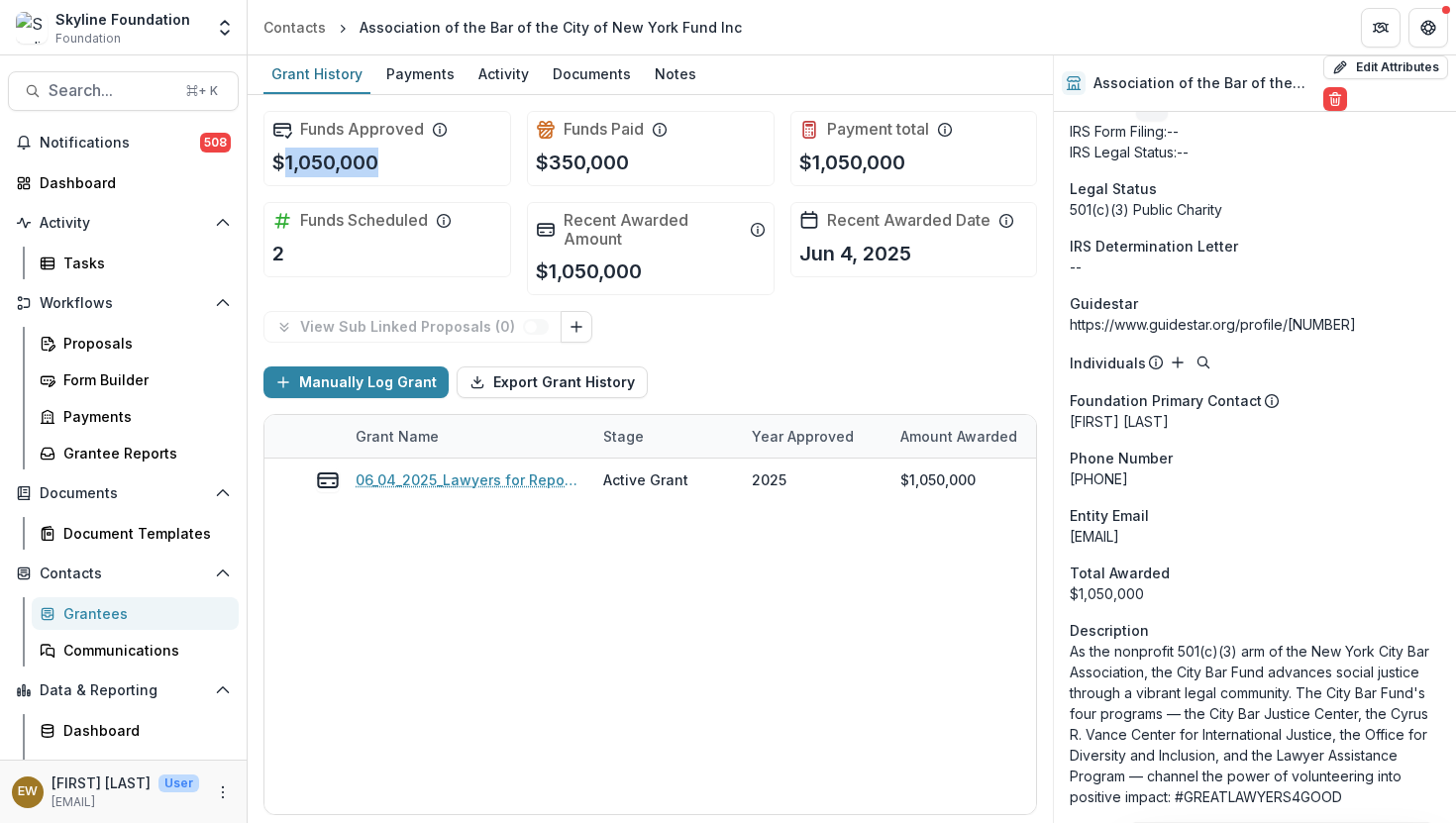 click on "$1,050,000" at bounding box center [325, 162] 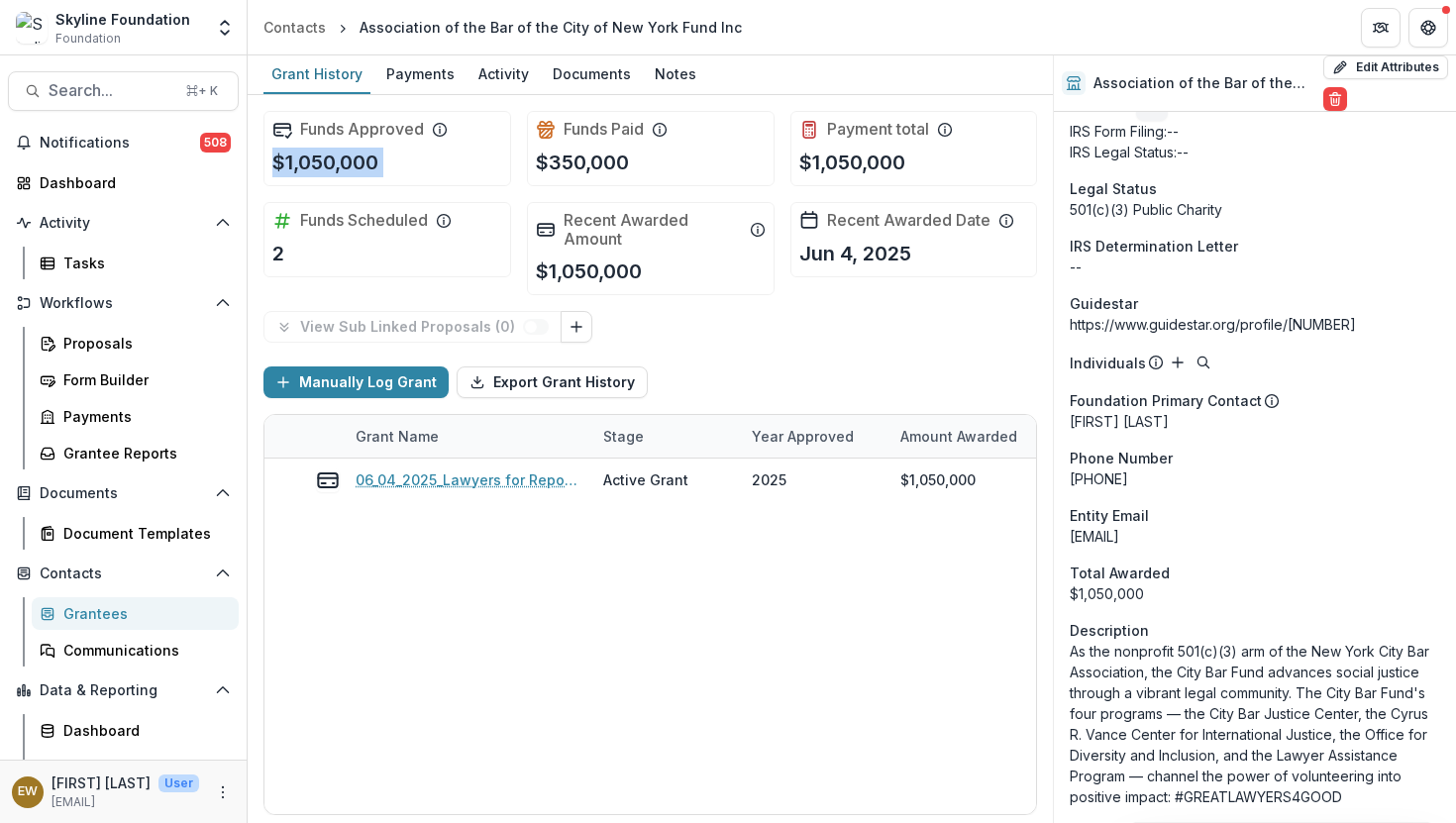 click on "$1,050,000" at bounding box center [325, 162] 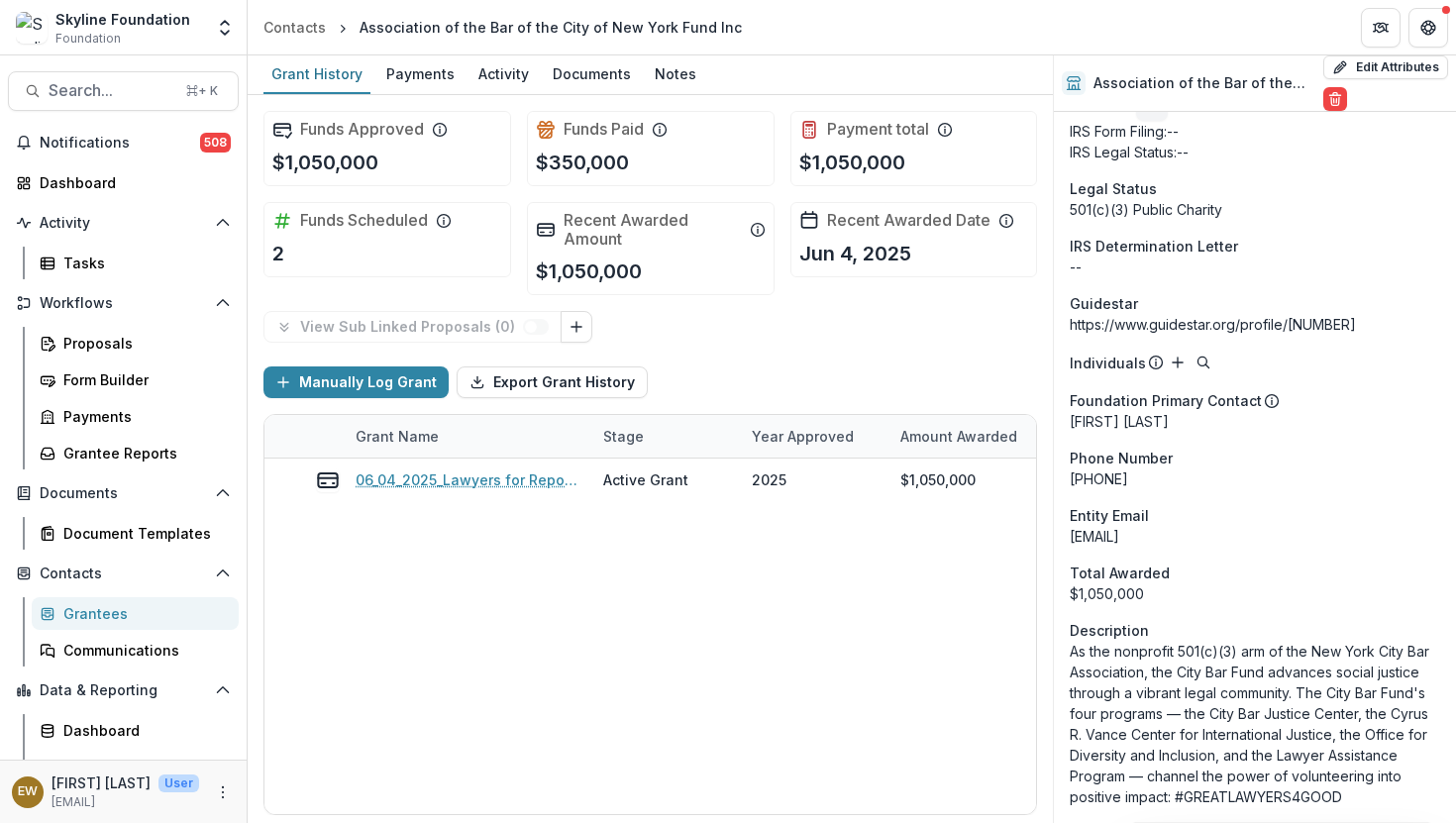 click on "$1,050,000" at bounding box center (325, 162) 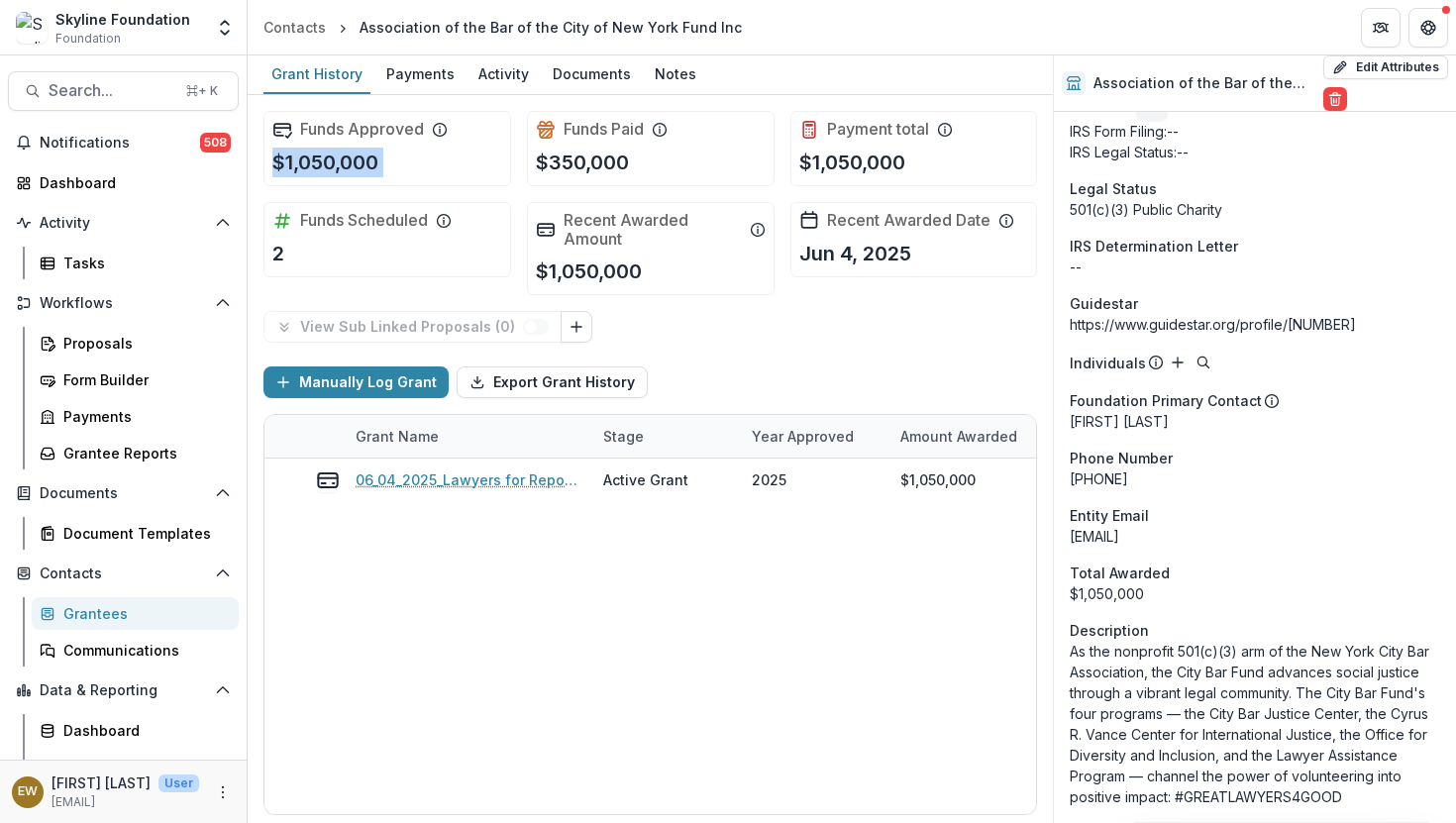 click on "$1,050,000" at bounding box center (325, 162) 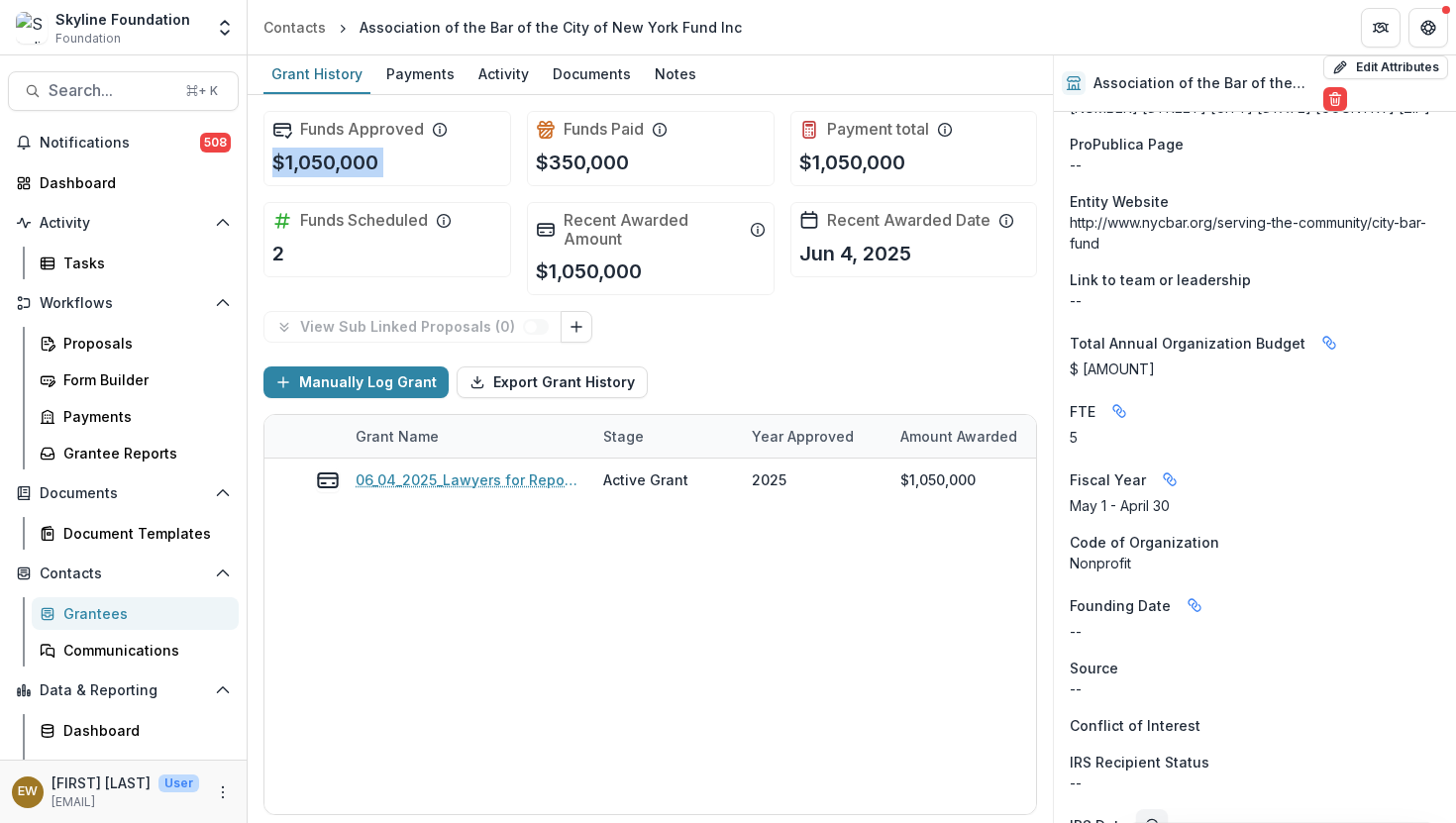 scroll, scrollTop: 747, scrollLeft: 0, axis: vertical 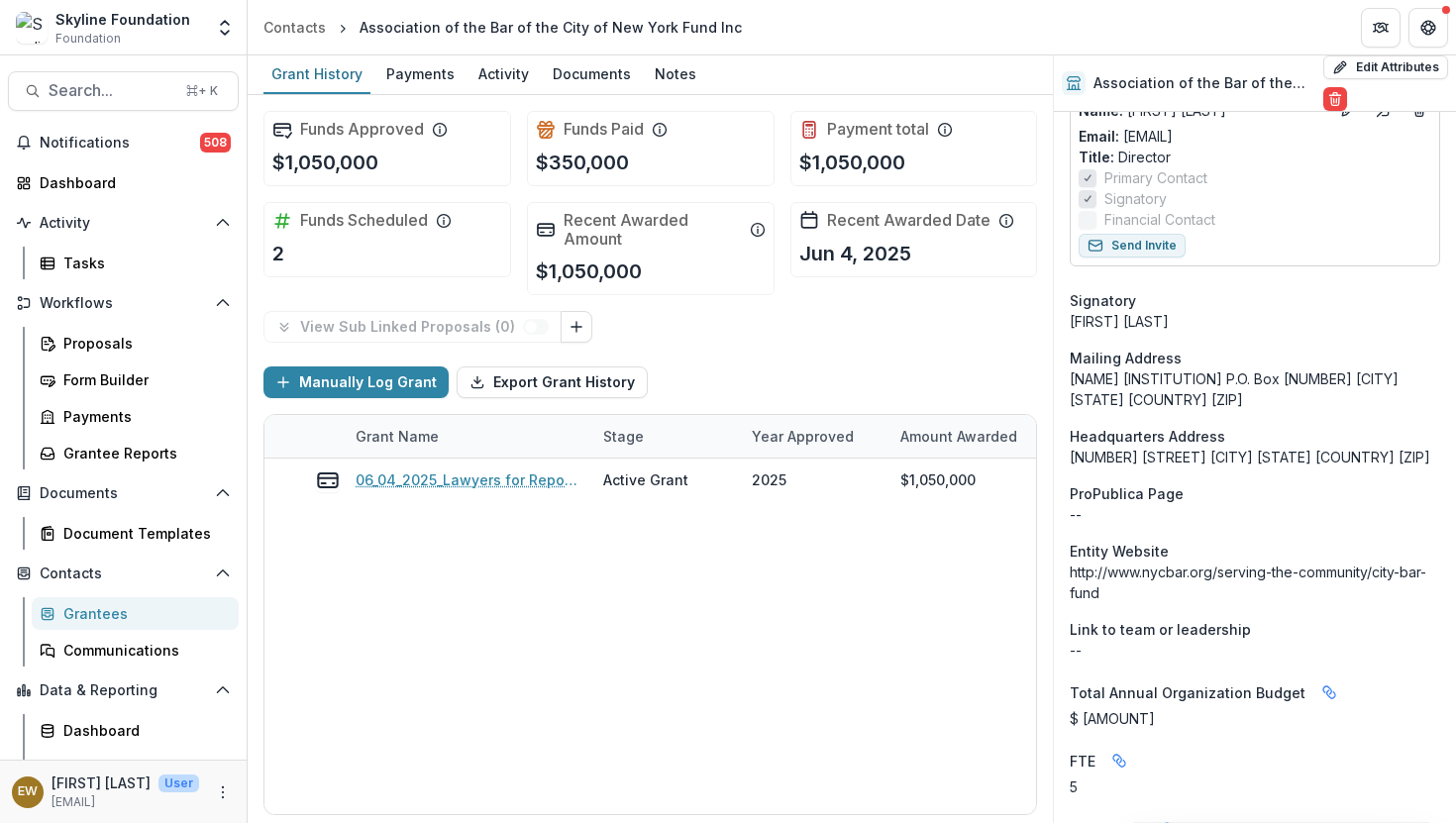 click on "[NAME] [INSTITUTION] P.O. Box [NUMBER] [CITY] [STATE] [COUNTRY] [ZIP]" at bounding box center (1255, 389) 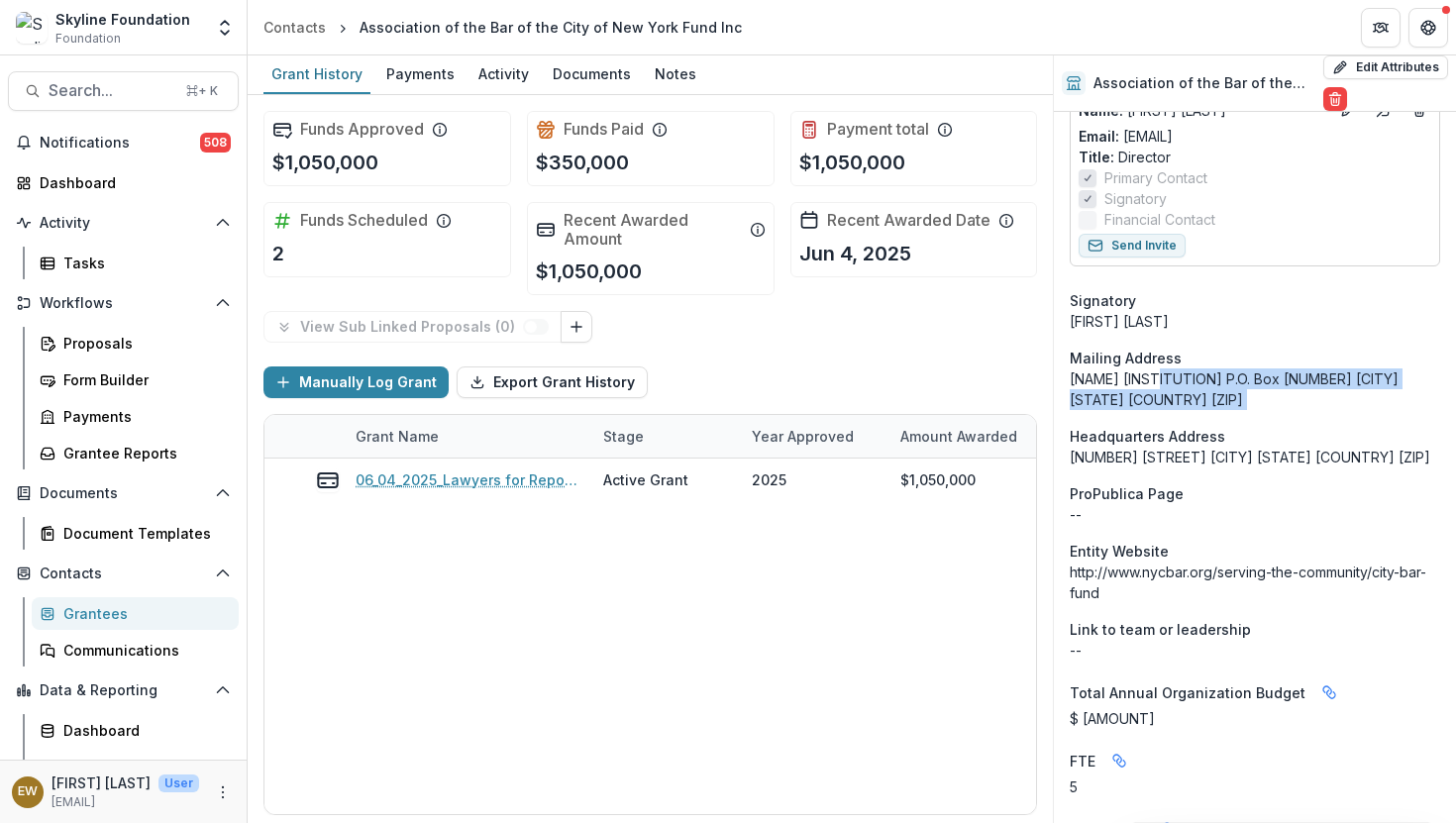 drag, startPoint x: 1165, startPoint y: 377, endPoint x: 1293, endPoint y: 396, distance: 129.40247 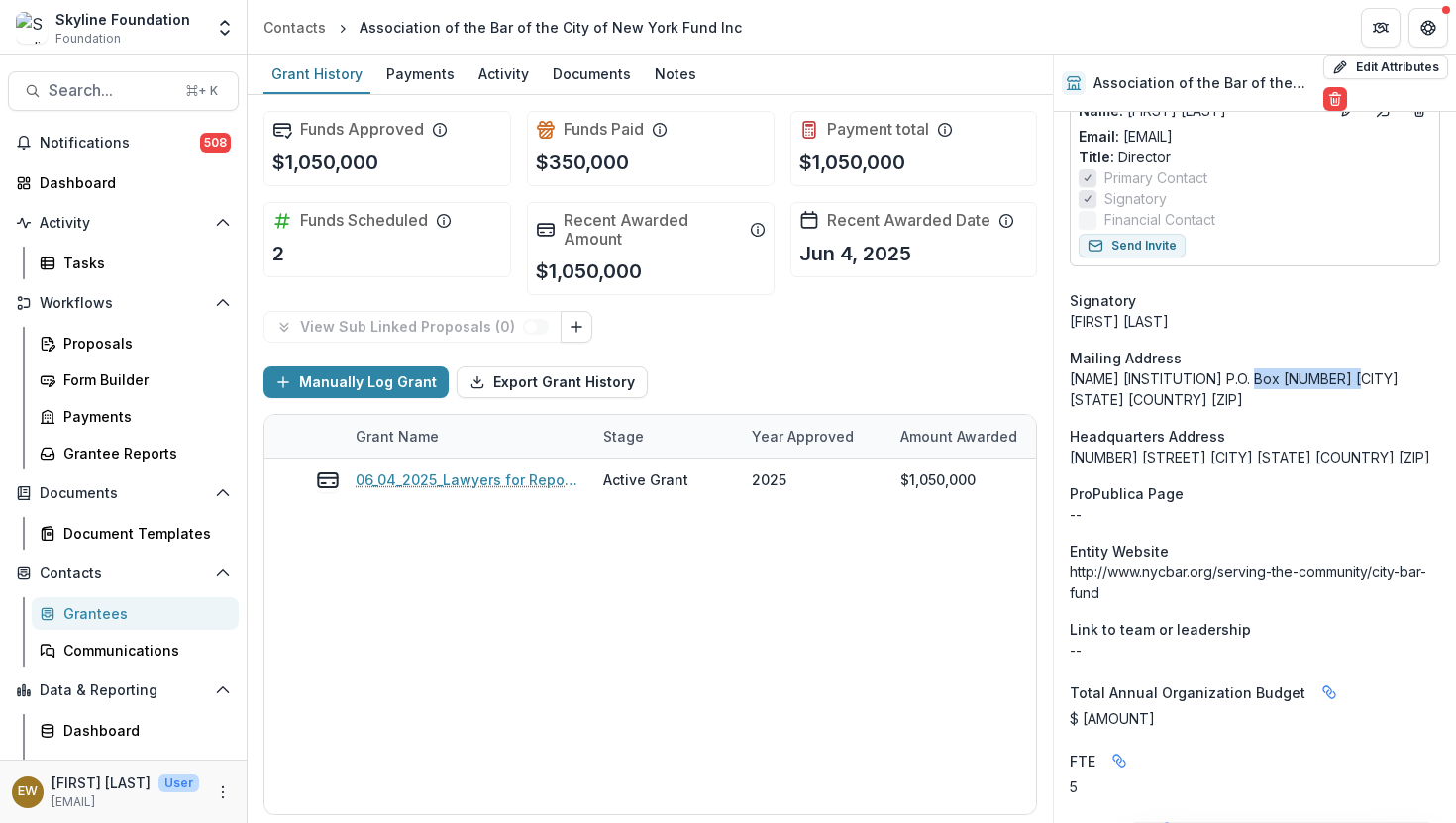 drag, startPoint x: 1264, startPoint y: 375, endPoint x: 1326, endPoint y: 372, distance: 62.07254 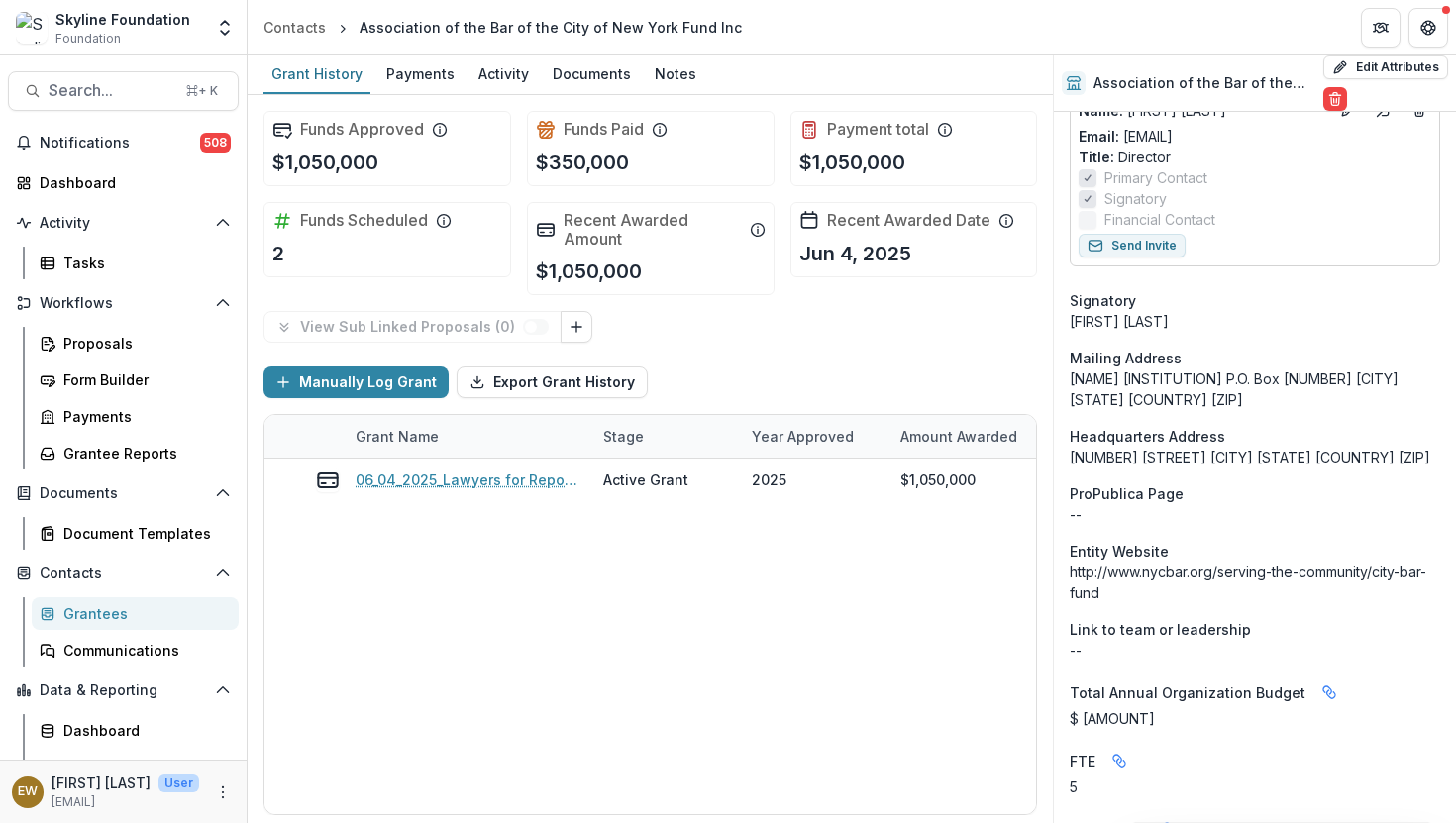 click on "[NAME] [INSTITUTION] P.O. Box [NUMBER] [CITY] [STATE] [COUNTRY] [ZIP]" at bounding box center (1255, 389) 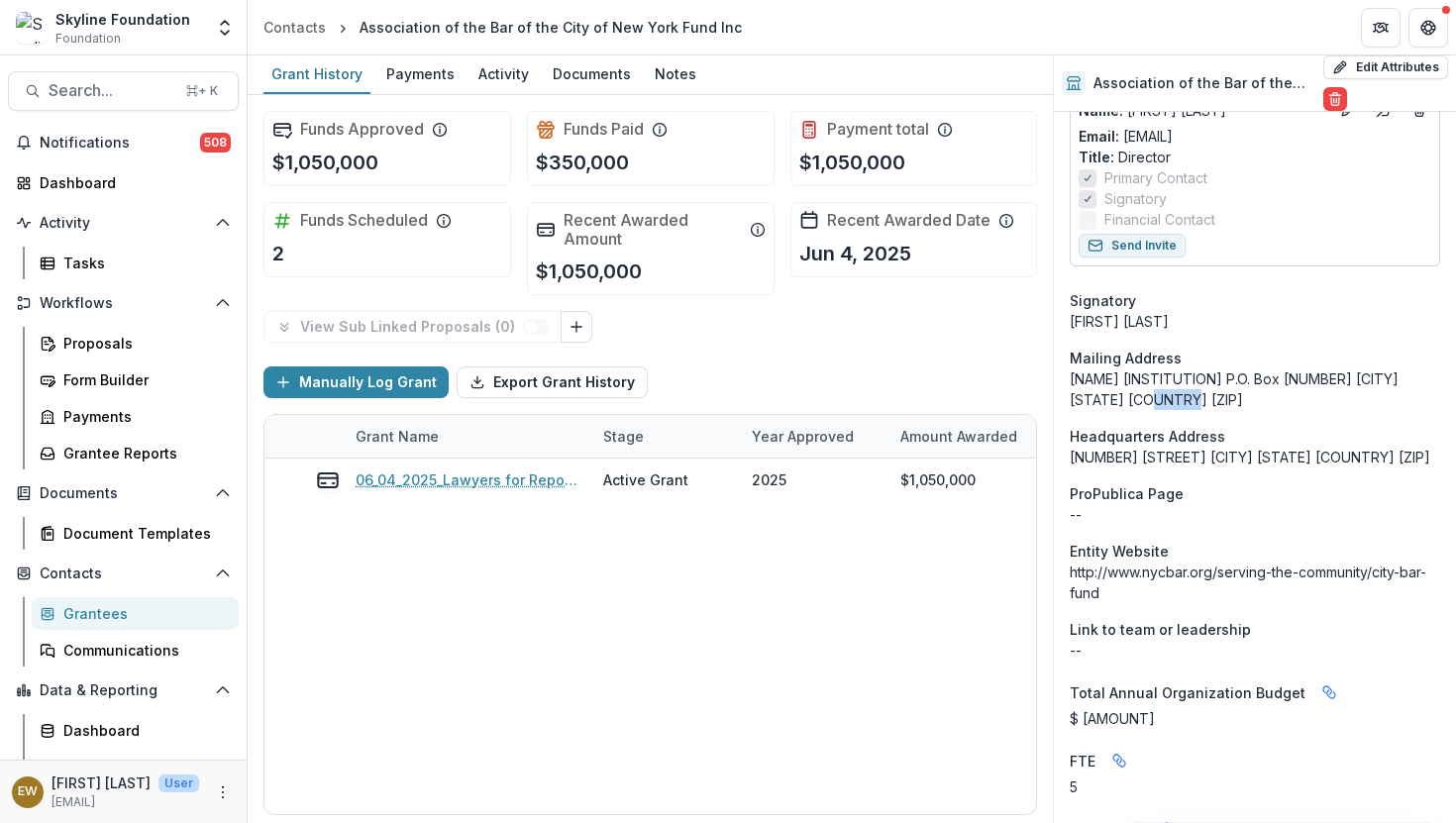 click on "[NAME] [INSTITUTION] P.O. Box [NUMBER] [CITY] [STATE] [COUNTRY] [ZIP]" at bounding box center (1255, 389) 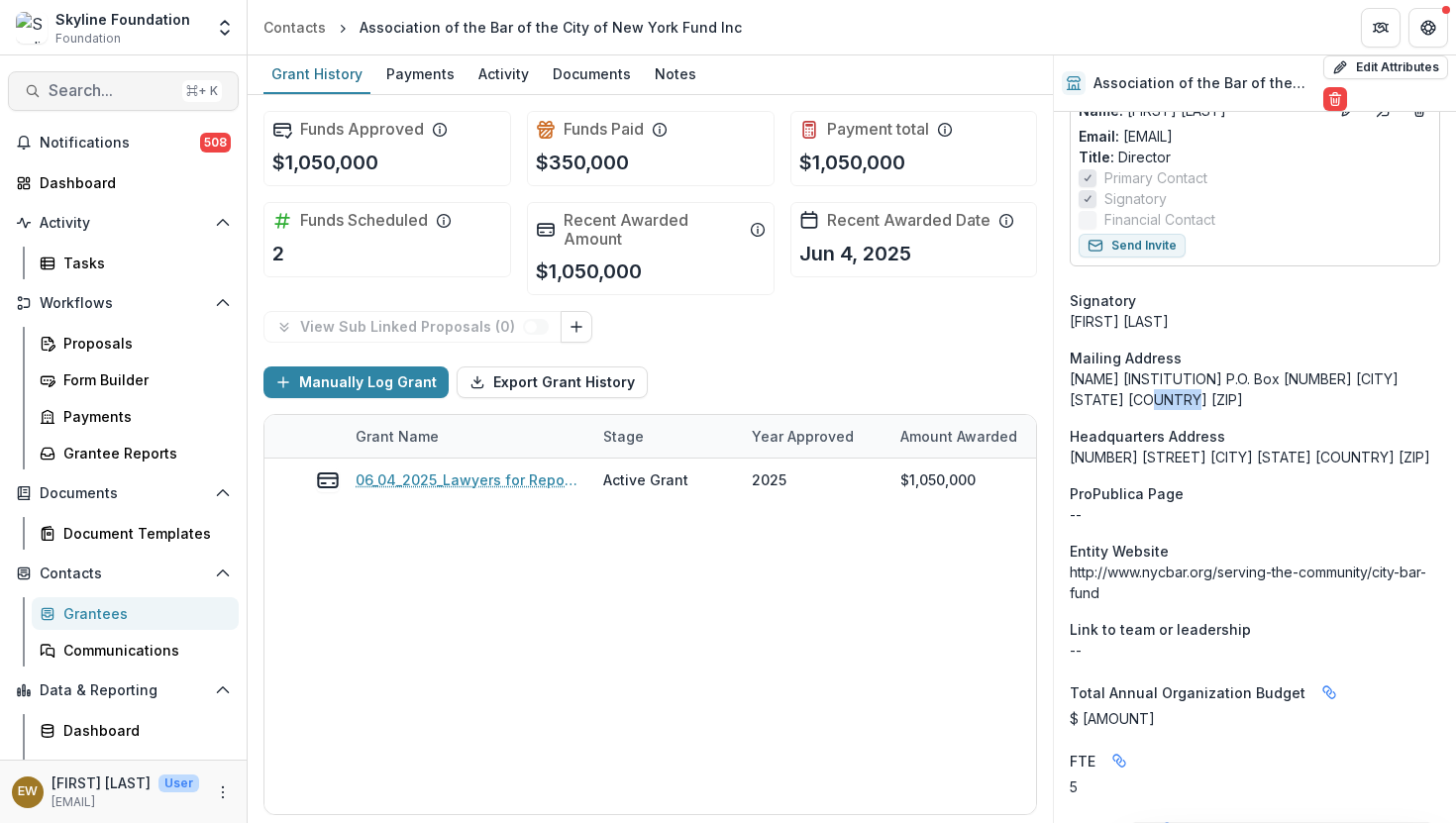 click on "Search..." at bounding box center (111, 90) 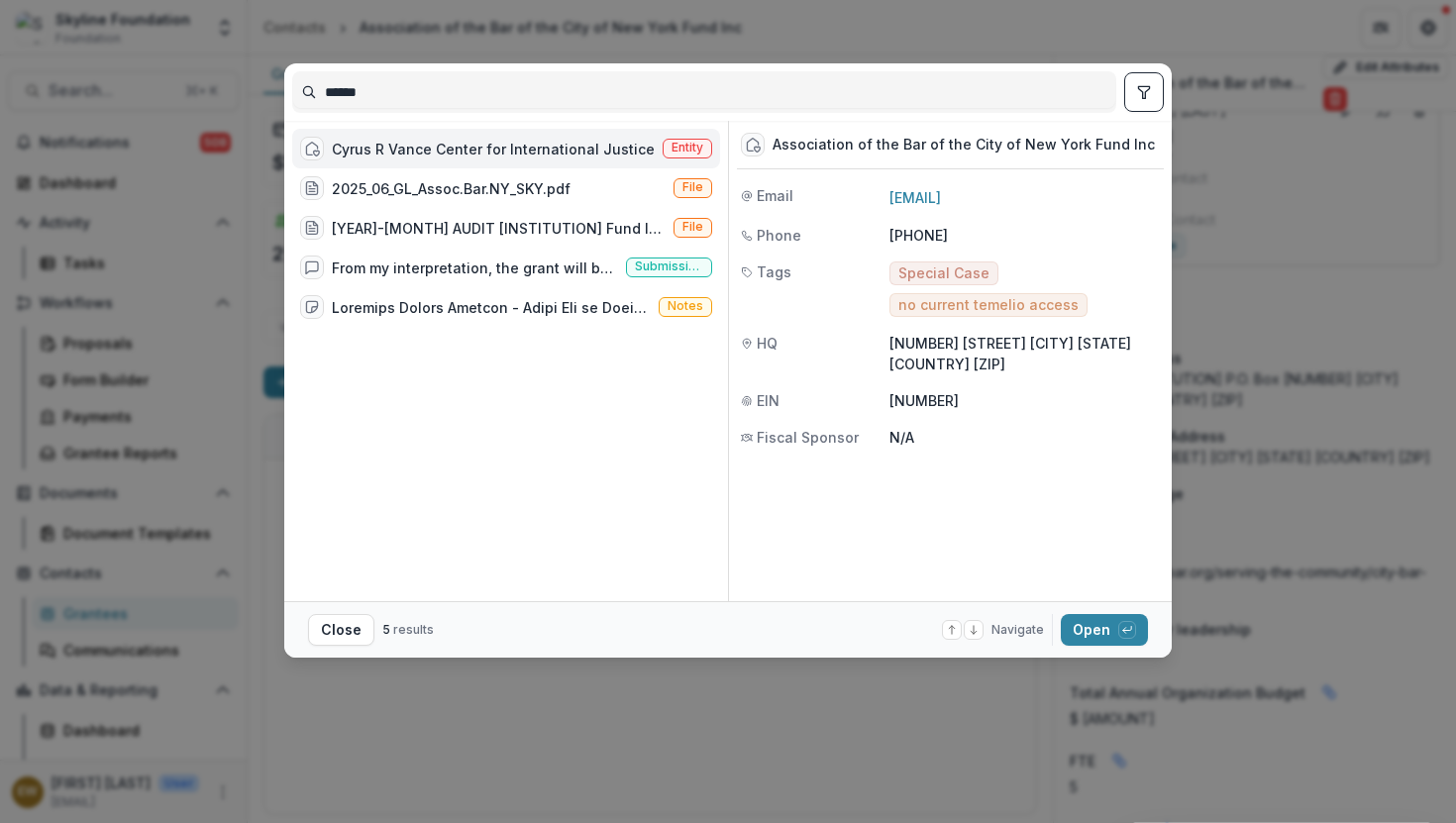 click on "******" at bounding box center [704, 92] 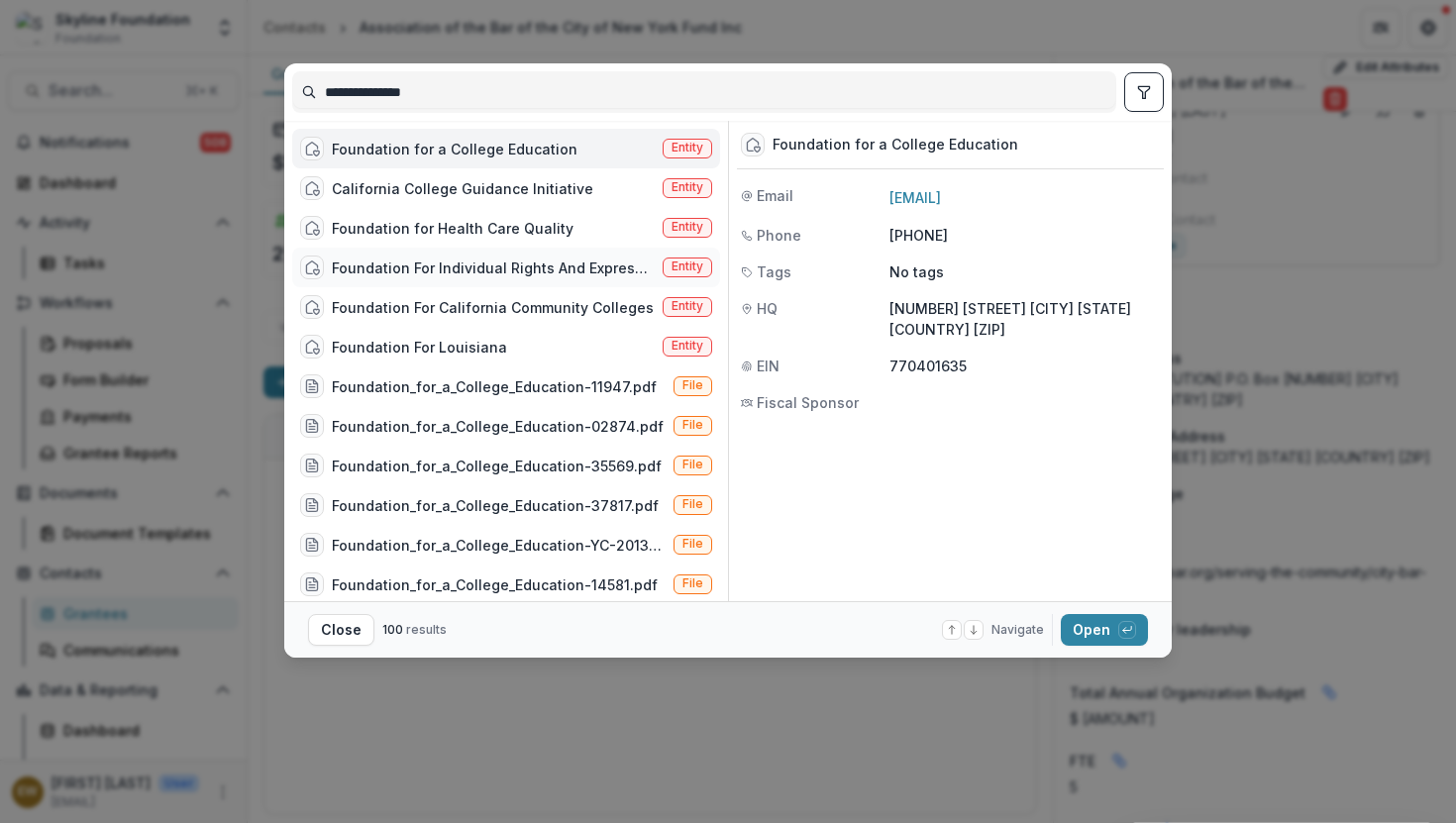 type on "**********" 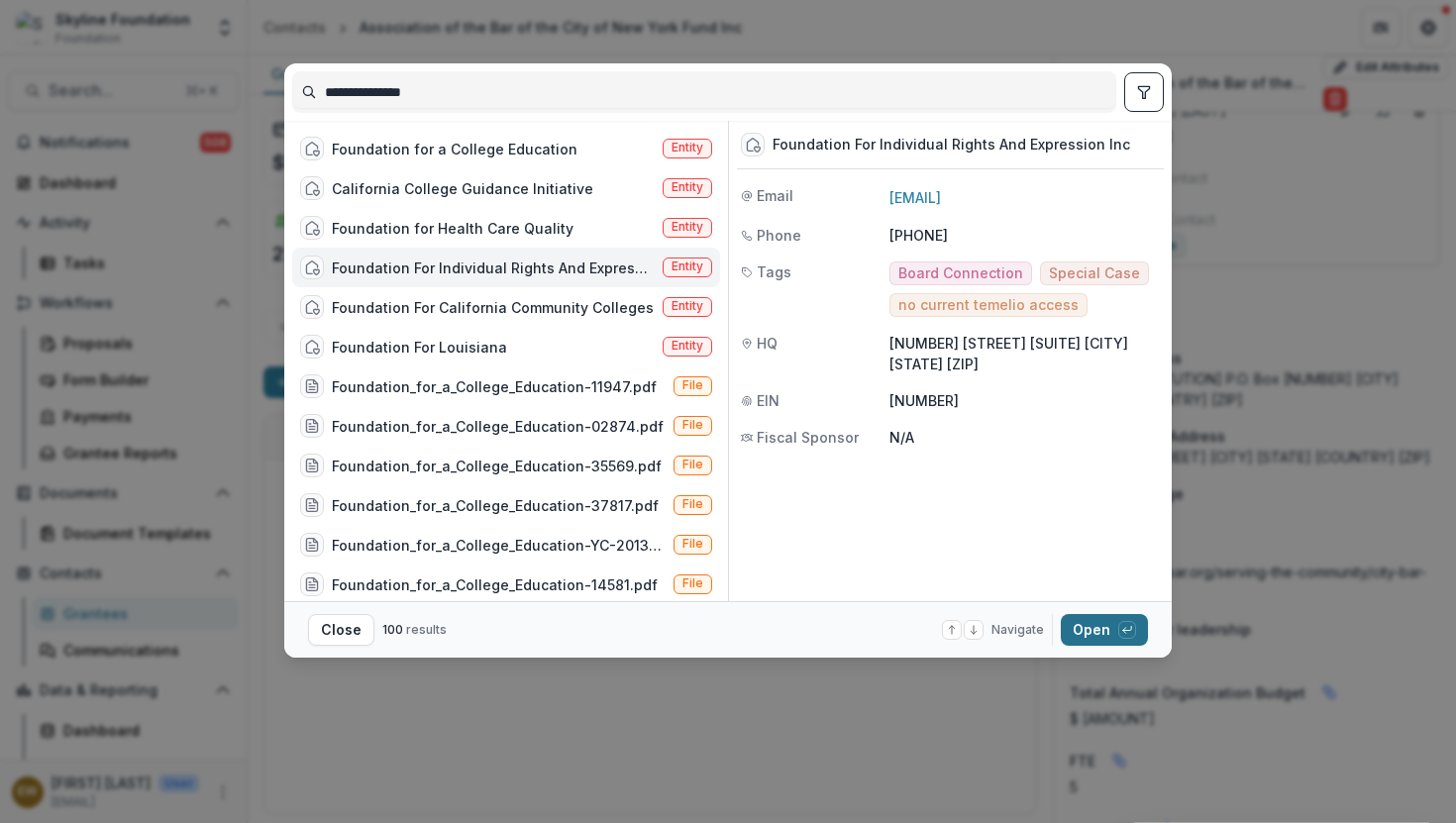 click on "Open with enter key" at bounding box center (1104, 630) 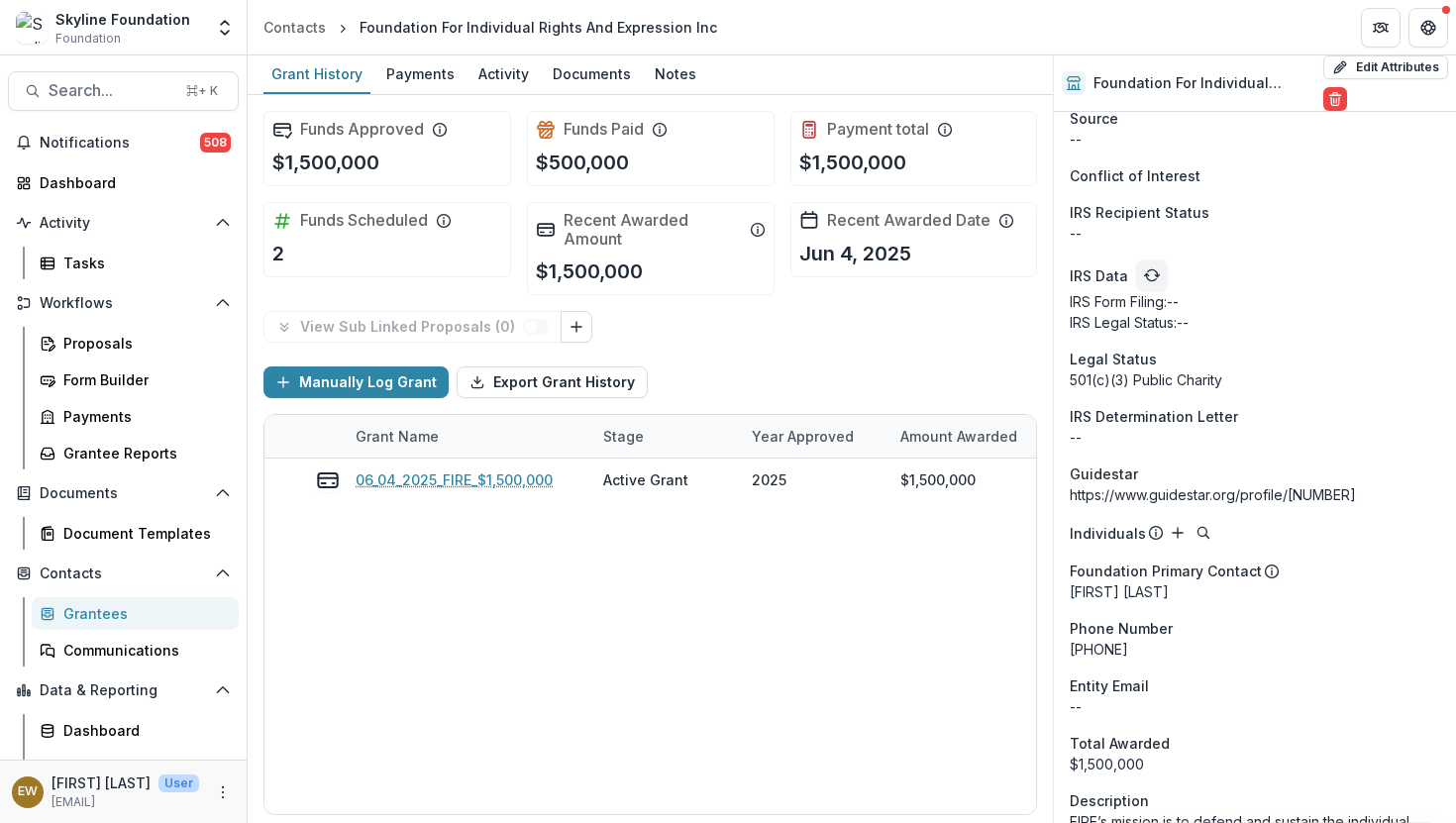 scroll, scrollTop: 1932, scrollLeft: 0, axis: vertical 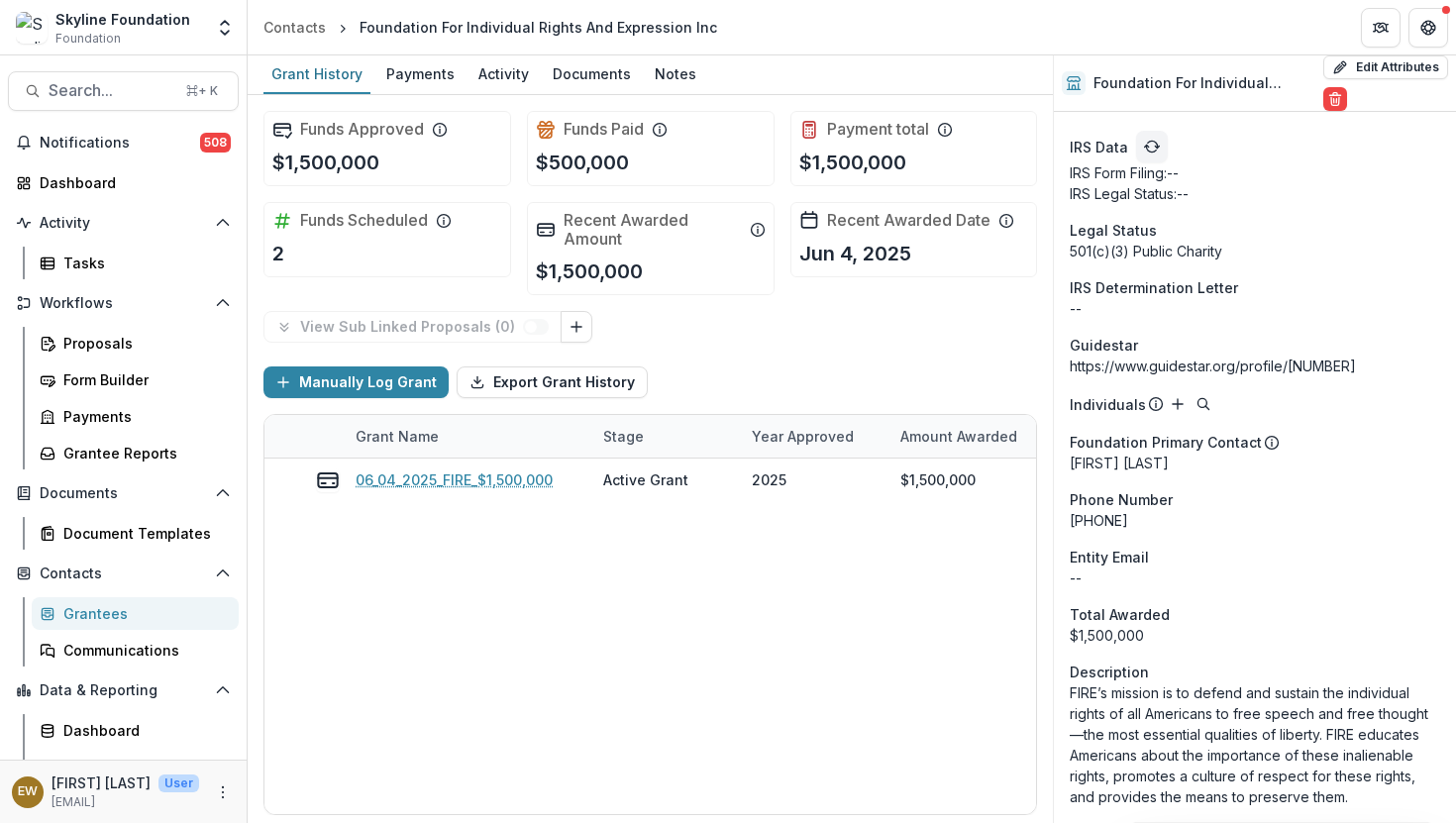 click on "FIRE’s mission is to defend and sustain the individual rights of all Americans to free speech and free thought—the most essential qualities of liberty. FIRE educates Americans about the importance of these inalienable rights, promotes a culture of respect for these rights, and provides the means to preserve them." at bounding box center (1255, 745) 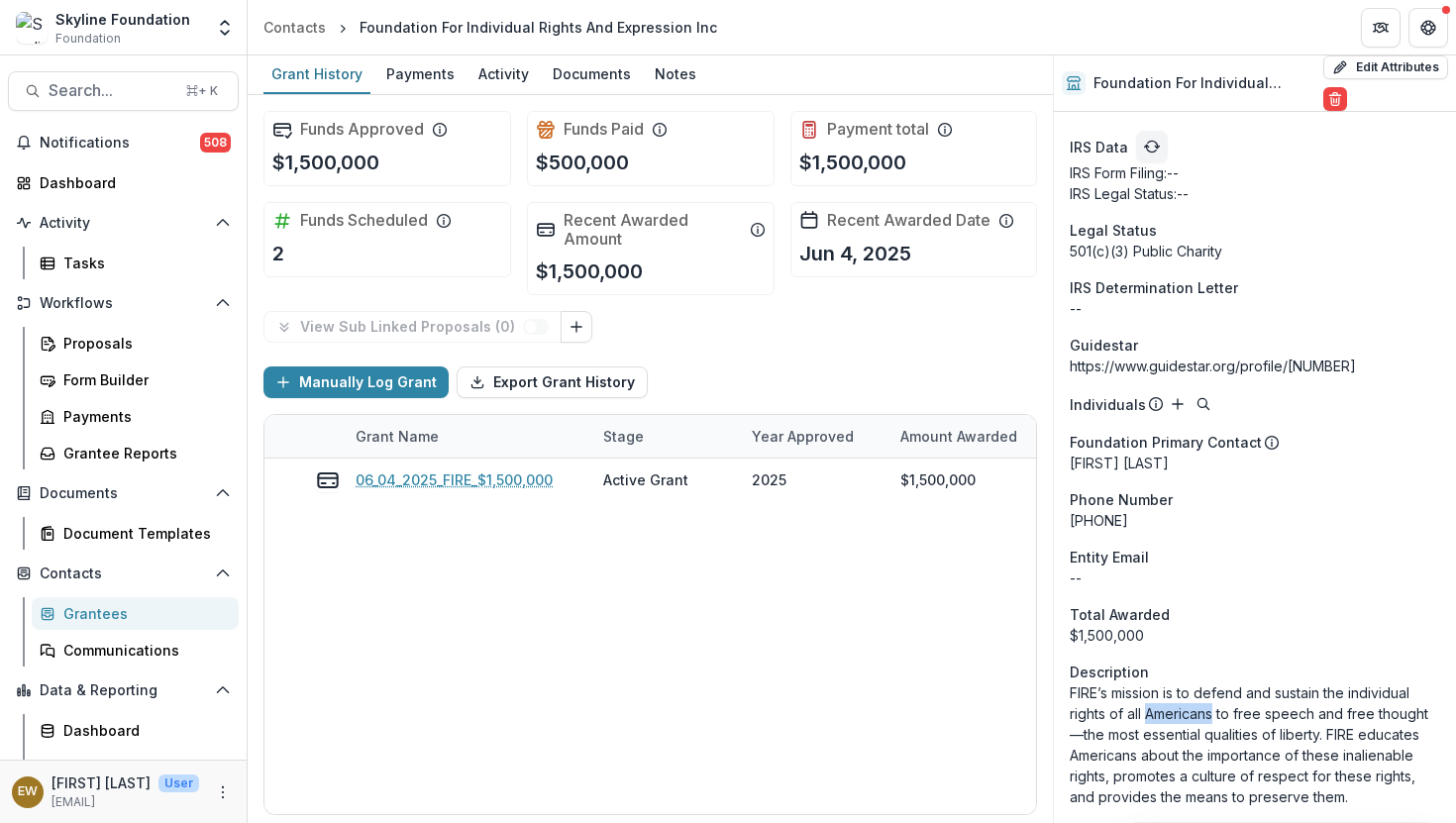 click on "FIRE’s mission is to defend and sustain the individual rights of all Americans to free speech and free thought—the most essential qualities of liberty. FIRE educates Americans about the importance of these inalienable rights, promotes a culture of respect for these rights, and provides the means to preserve them." at bounding box center [1255, 745] 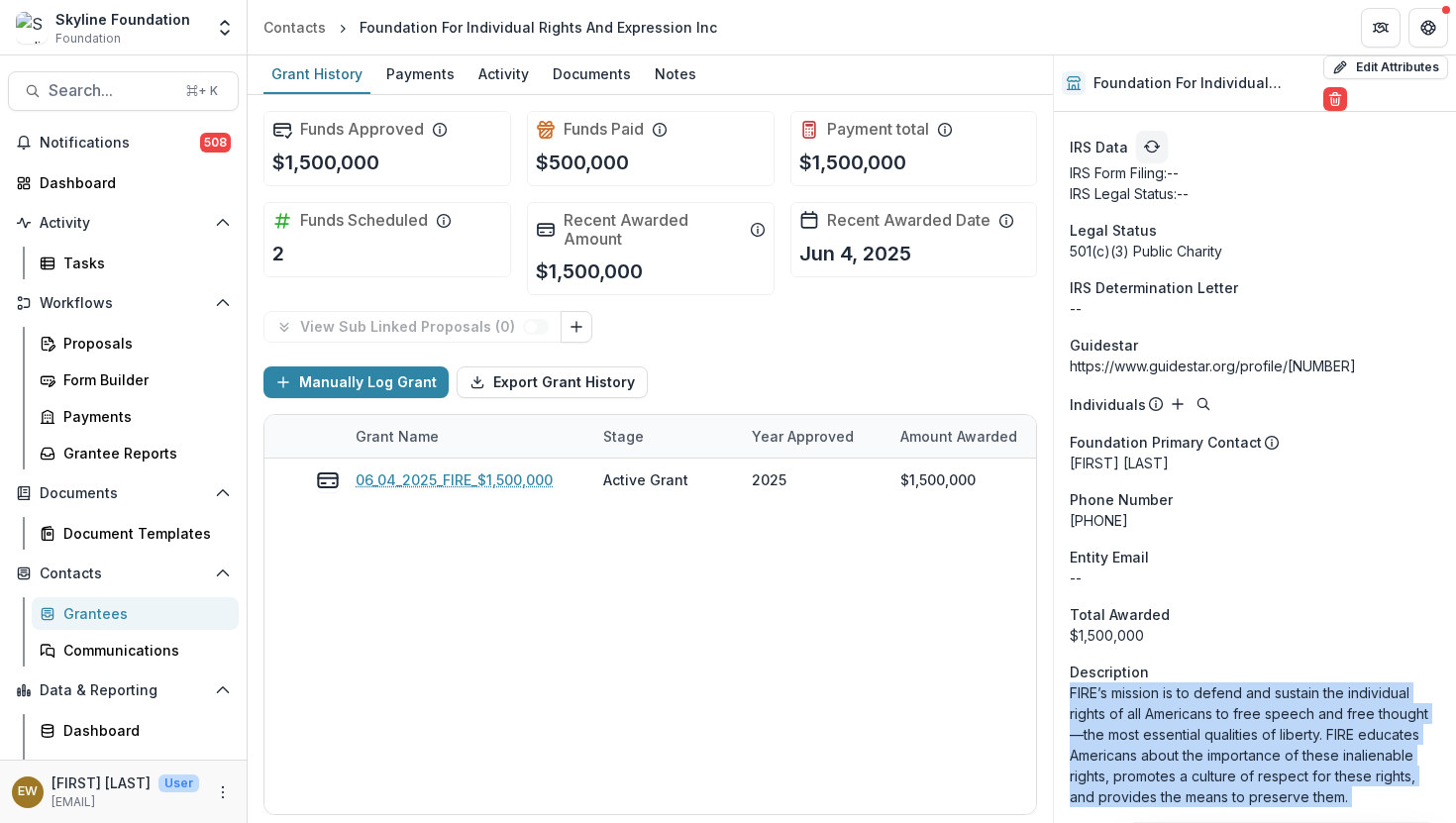 click on "FIRE’s mission is to defend and sustain the individual rights of all Americans to free speech and free thought—the most essential qualities of liberty. FIRE educates Americans about the importance of these inalienable rights, promotes a culture of respect for these rights, and provides the means to preserve them." at bounding box center (1255, 745) 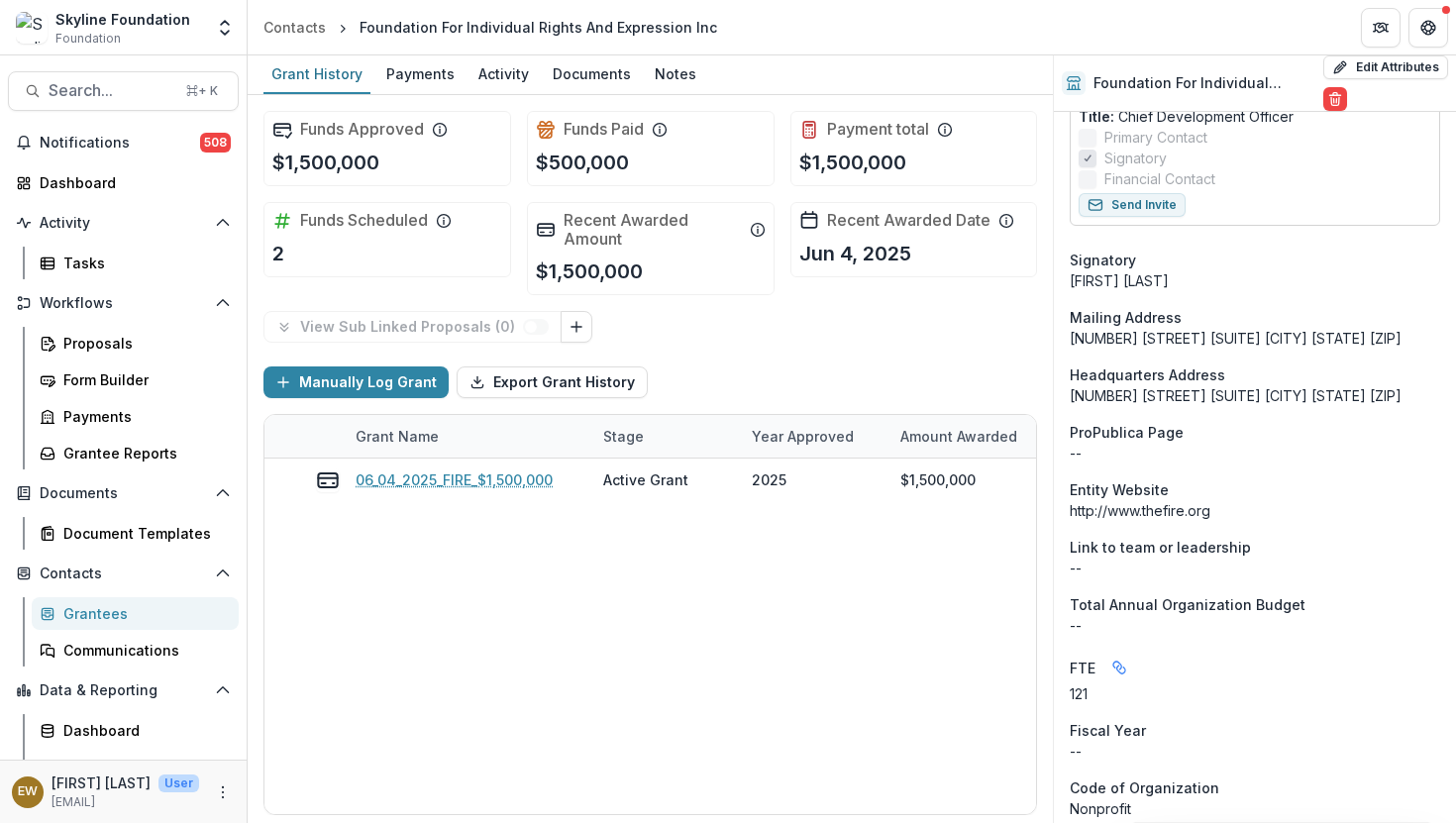 scroll, scrollTop: 908, scrollLeft: 0, axis: vertical 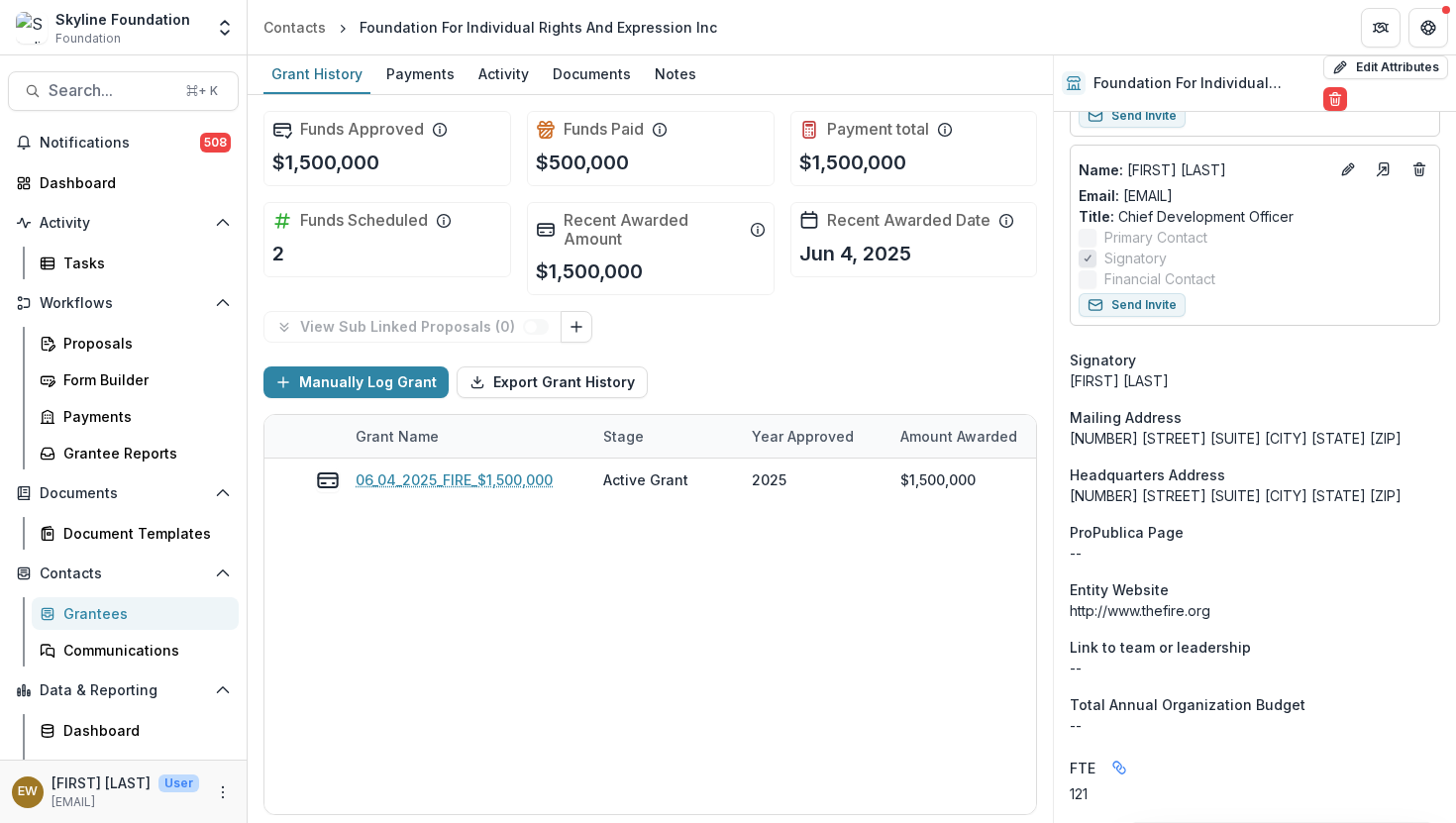 click on "[NUMBER] [STREET] [SUITE] [CITY] [STATE] [ZIP]" at bounding box center [1255, 438] 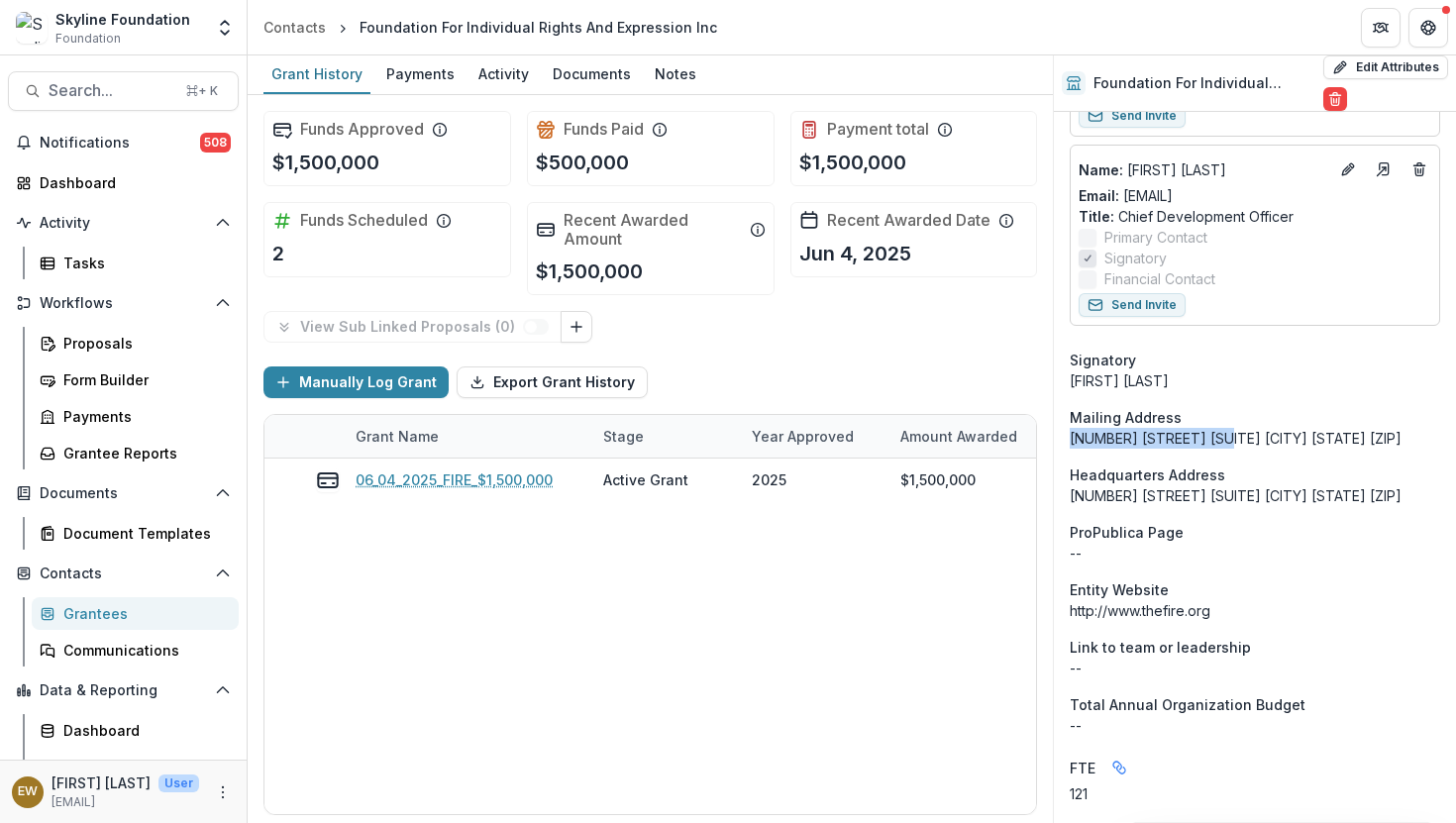 drag, startPoint x: 1076, startPoint y: 433, endPoint x: 1207, endPoint y: 434, distance: 131.00382 